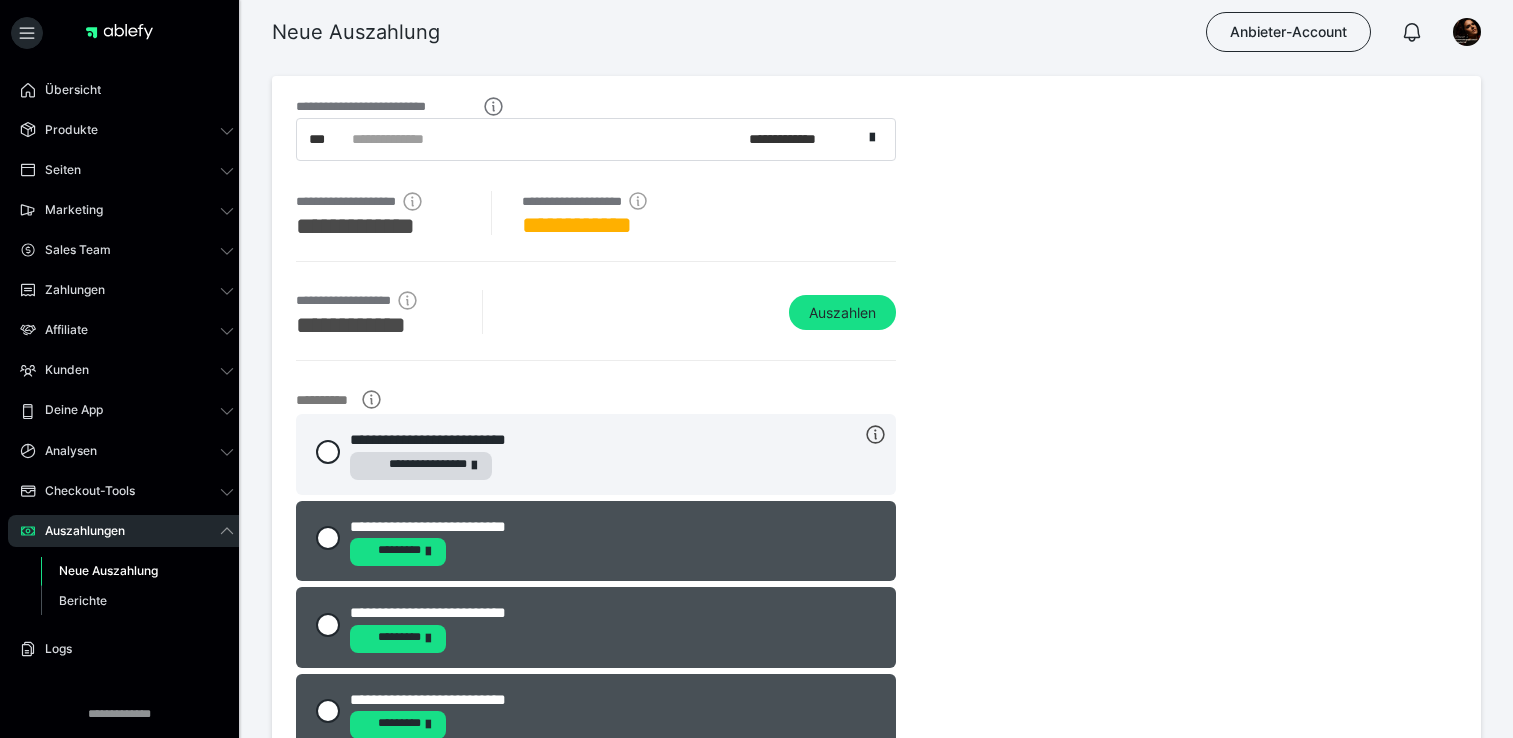 scroll, scrollTop: 0, scrollLeft: 0, axis: both 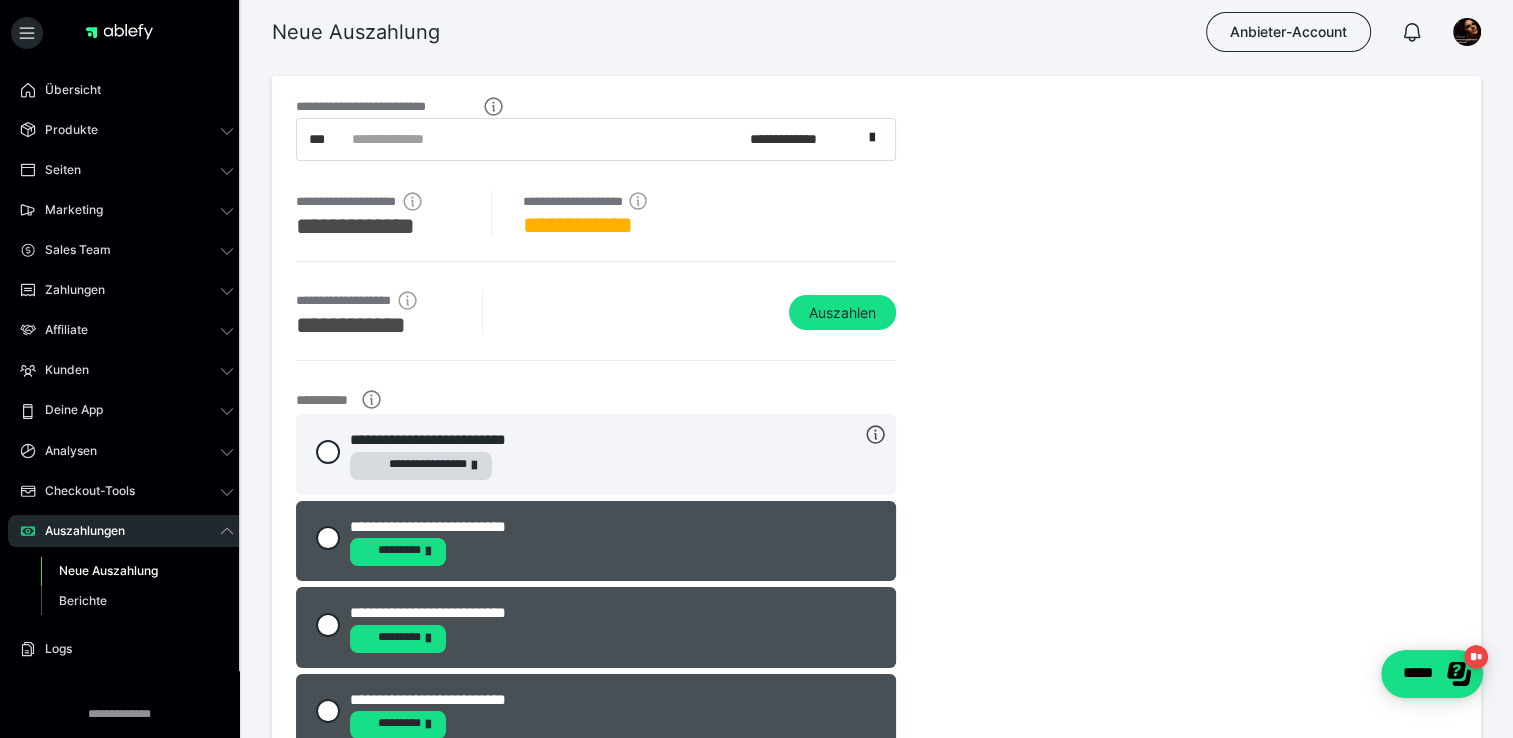 click on "Neue Auszahlung" at bounding box center (108, 570) 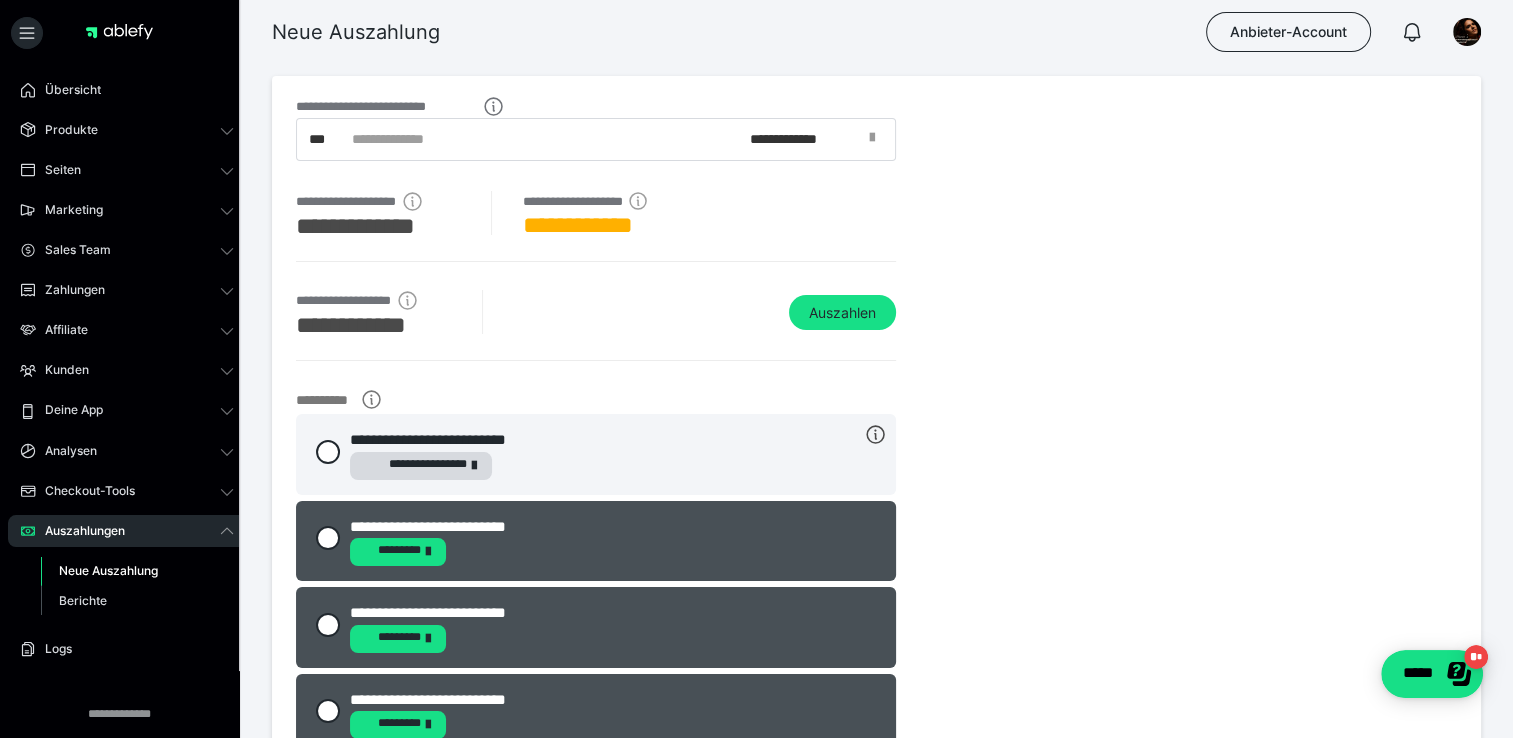click at bounding box center [878, 140] 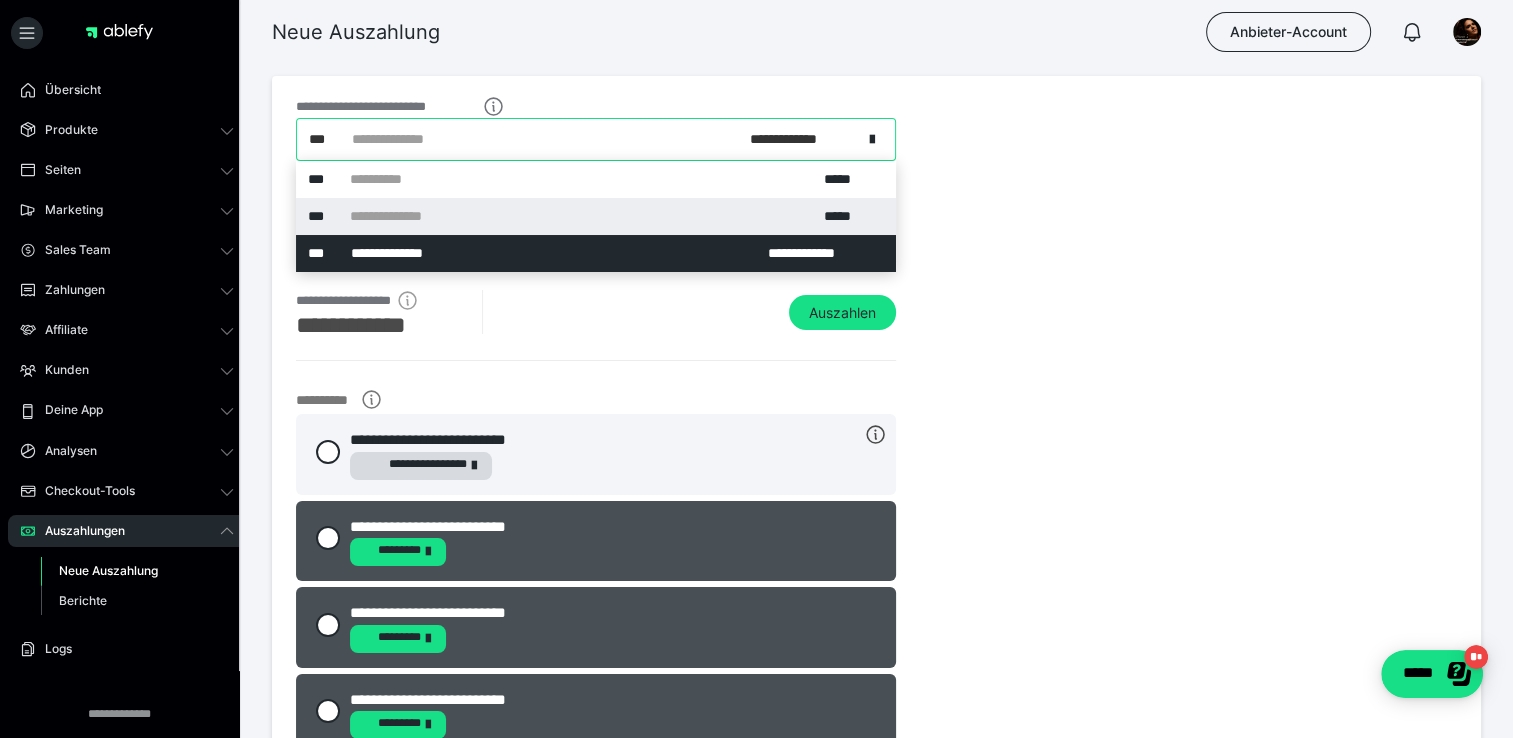 click on "**********" at bounding box center [596, 216] 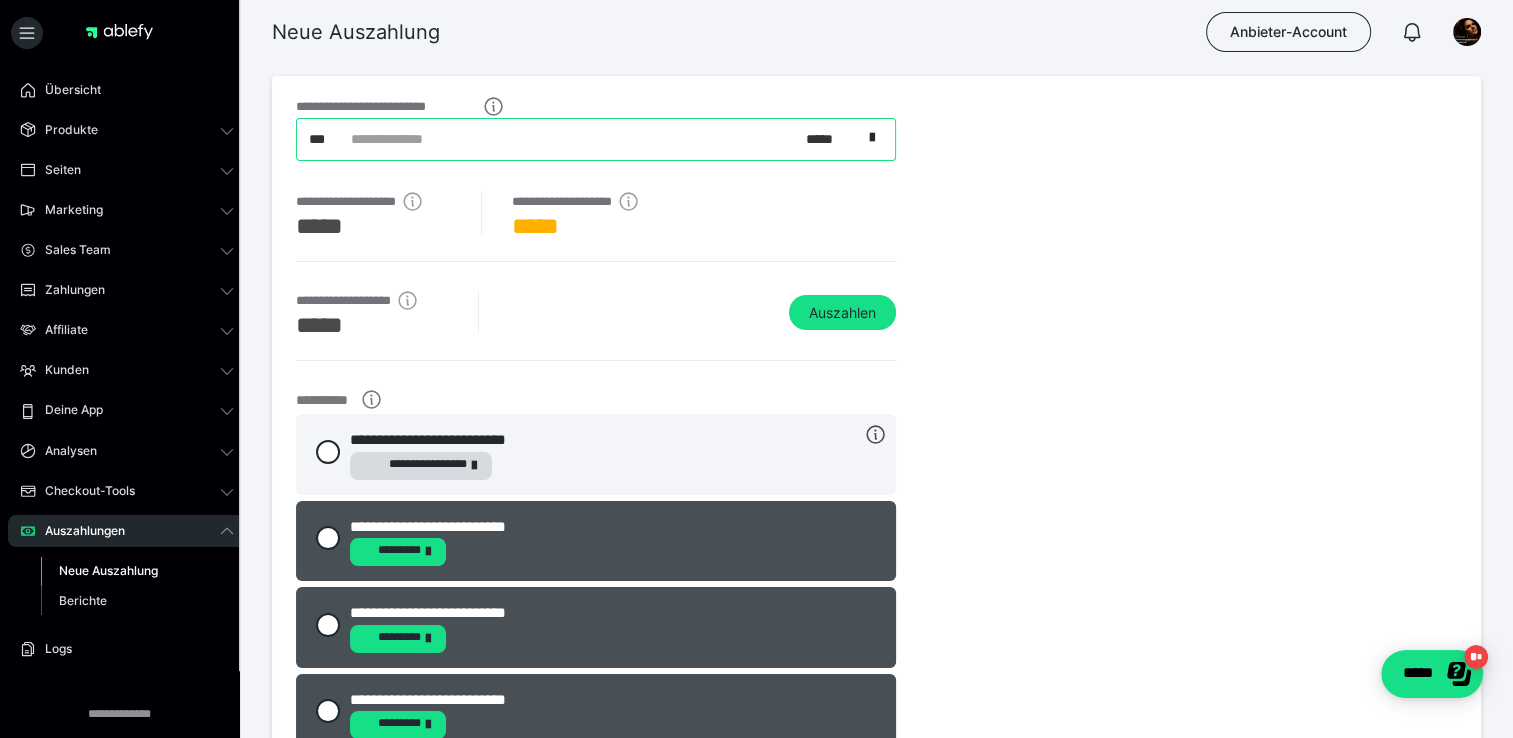 click on "**********" at bounding box center [579, 139] 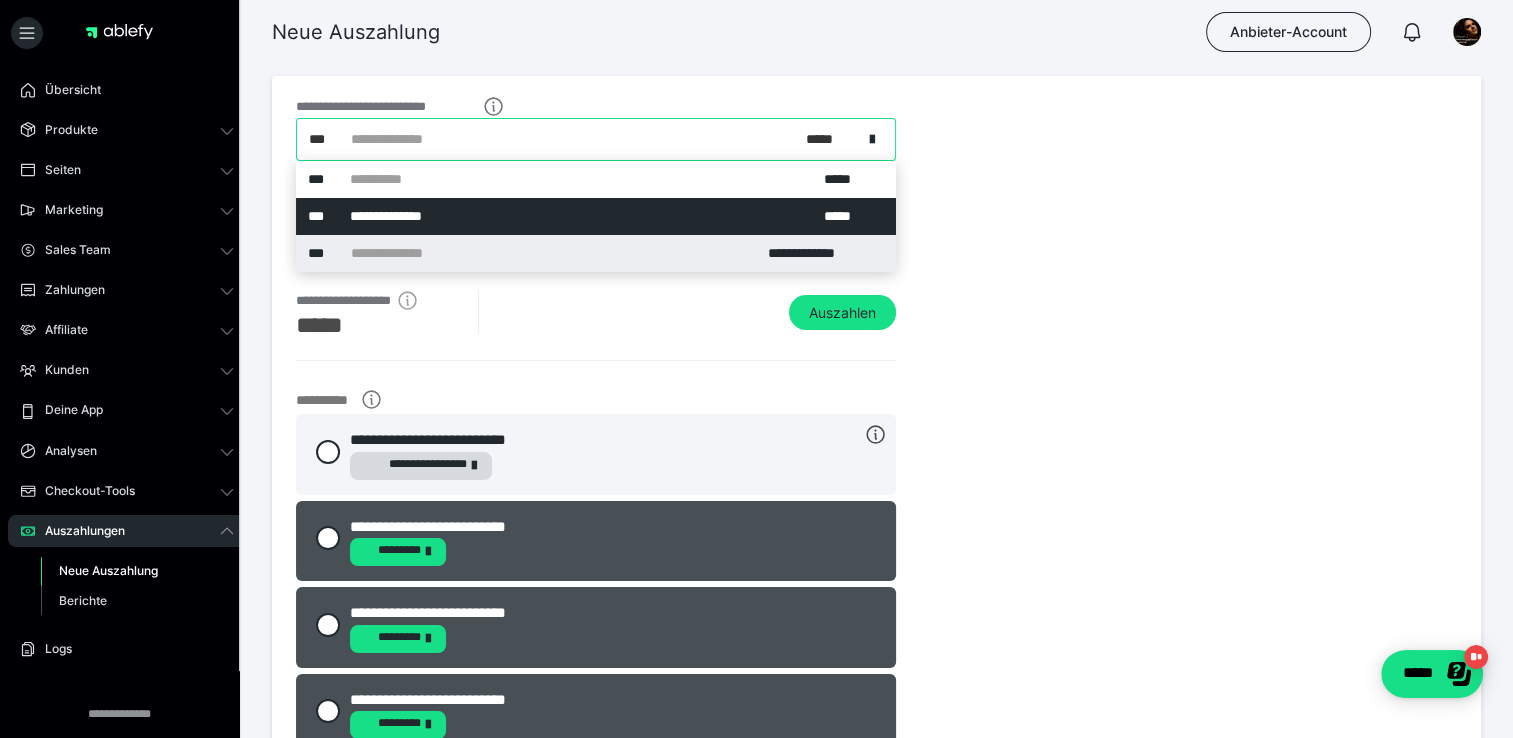 click on "**********" at bounding box center [596, 253] 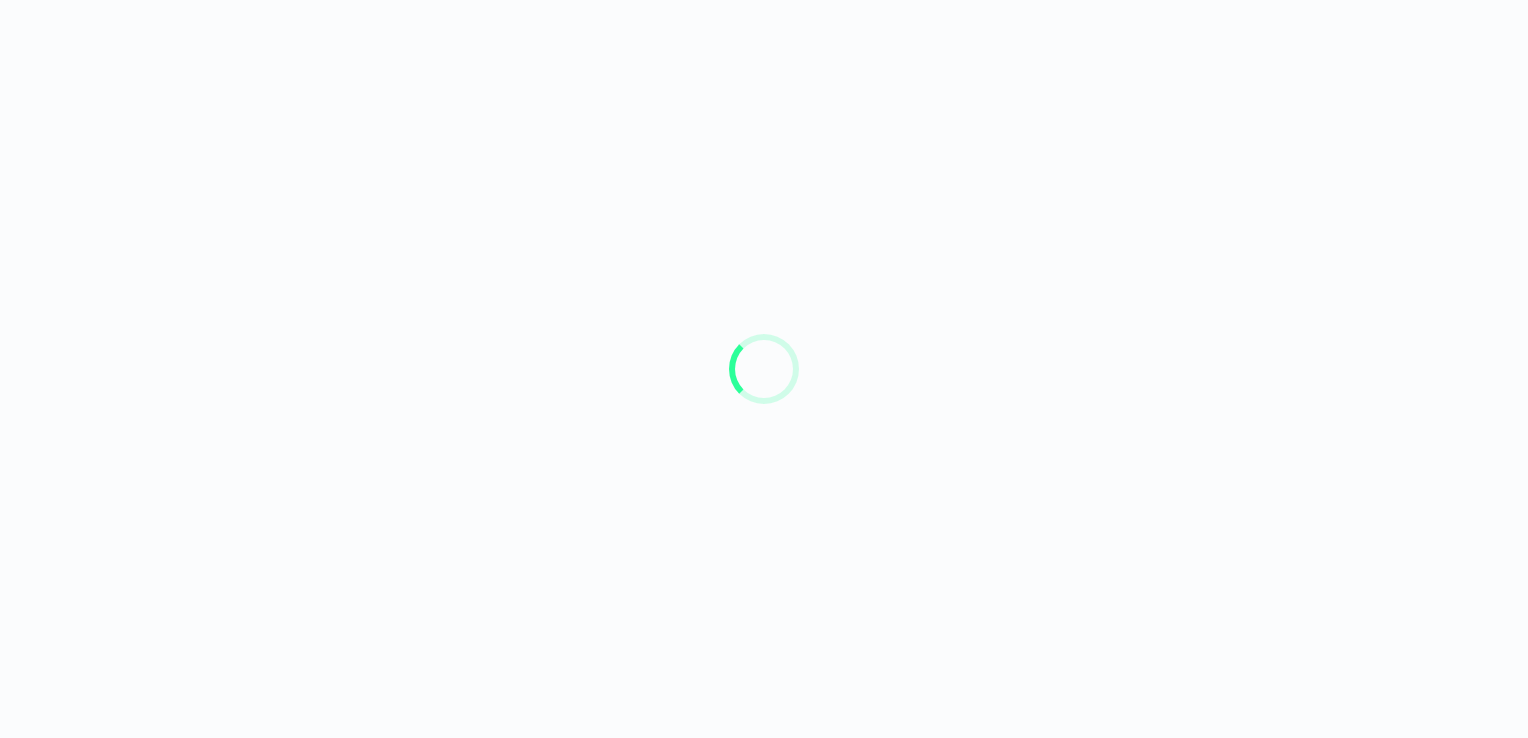 scroll, scrollTop: 0, scrollLeft: 0, axis: both 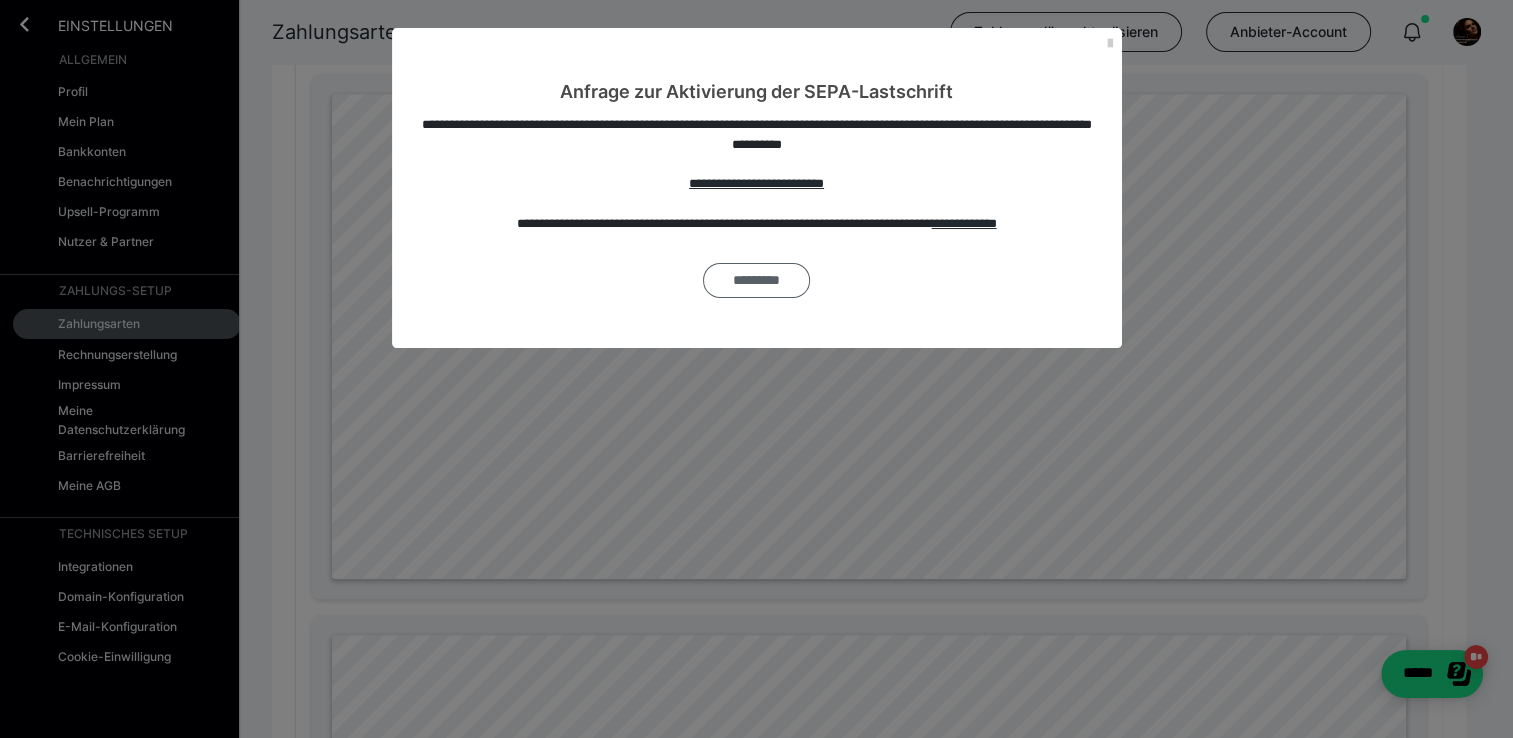 click on "*********" at bounding box center (756, 280) 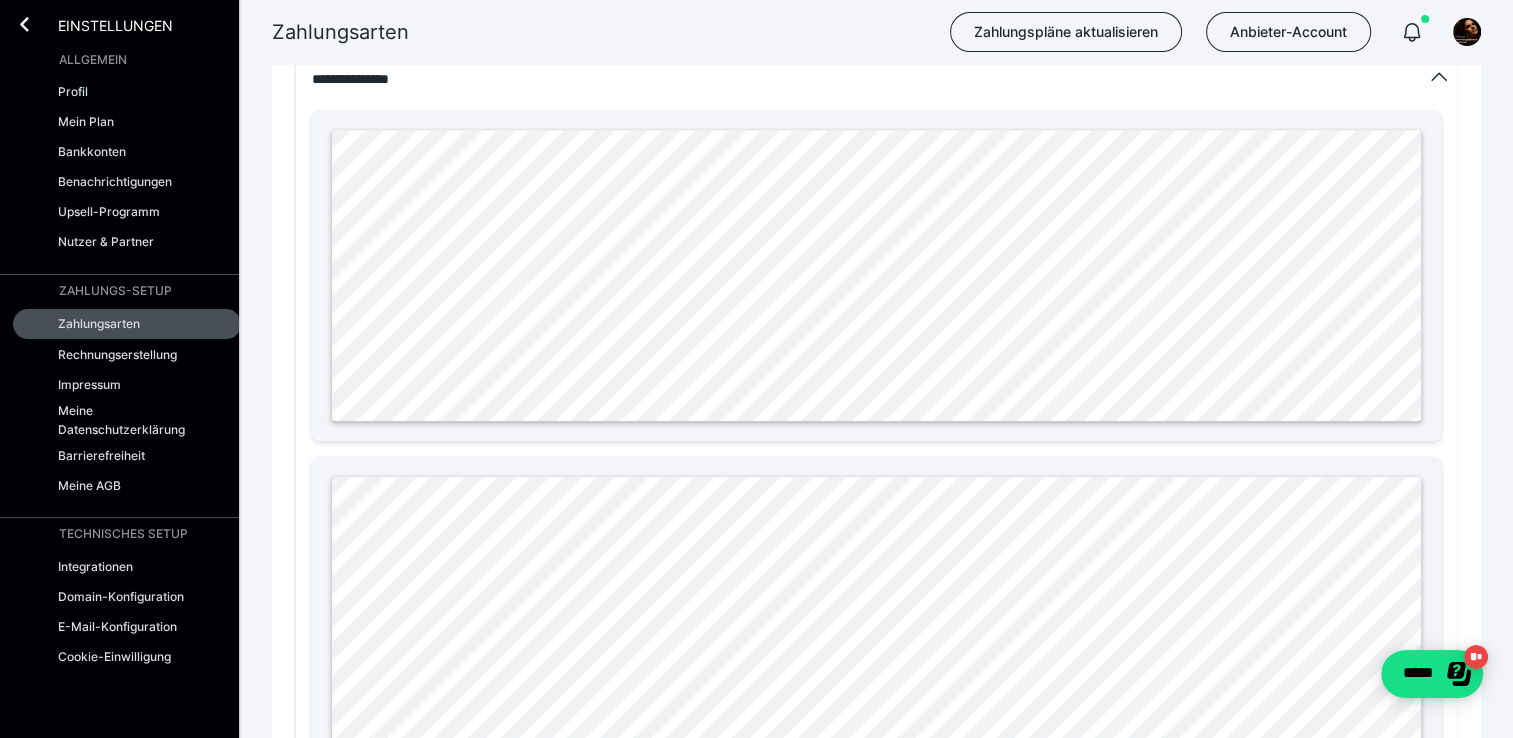 scroll, scrollTop: 1594, scrollLeft: 0, axis: vertical 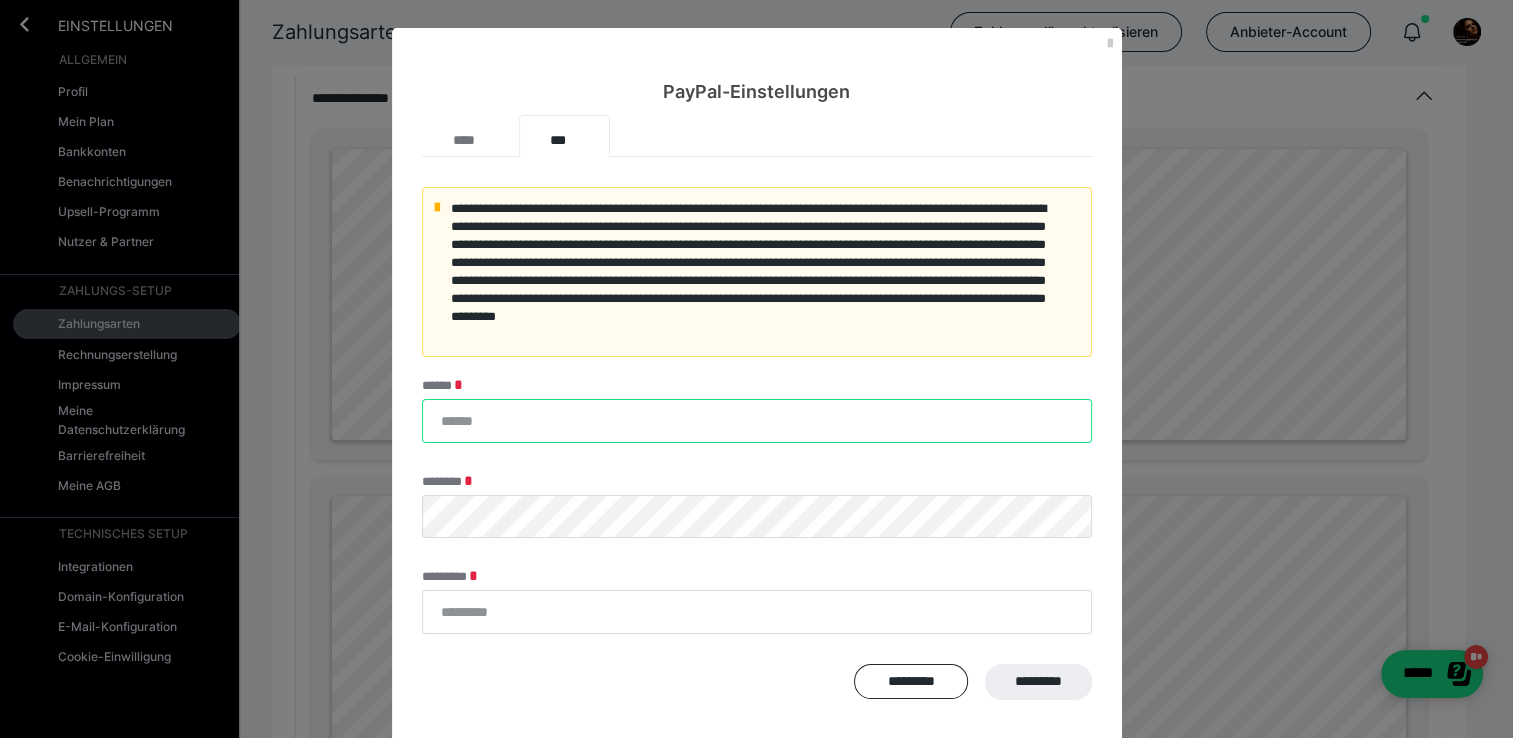 type on "**********" 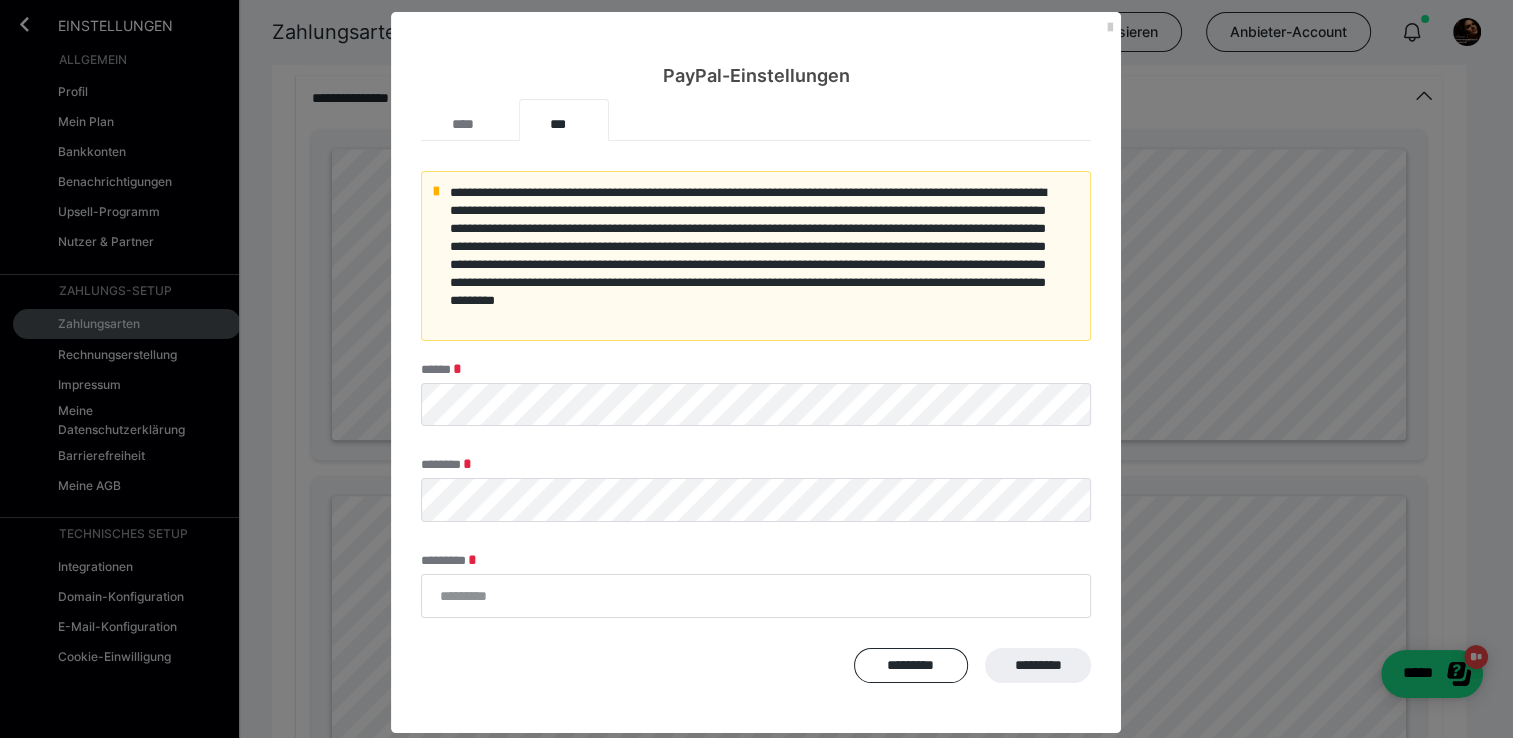 scroll, scrollTop: 38, scrollLeft: 0, axis: vertical 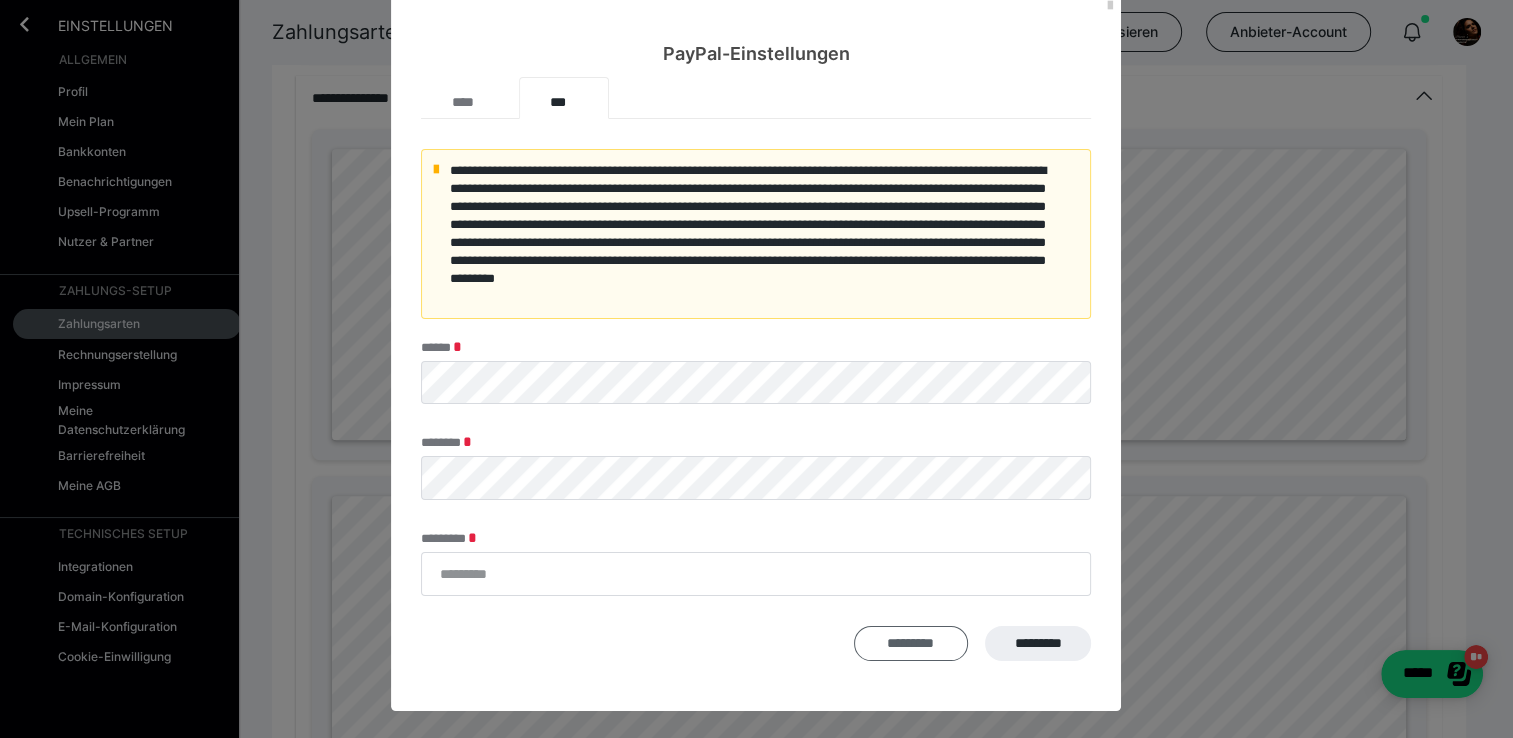 click on "*********" at bounding box center (911, 643) 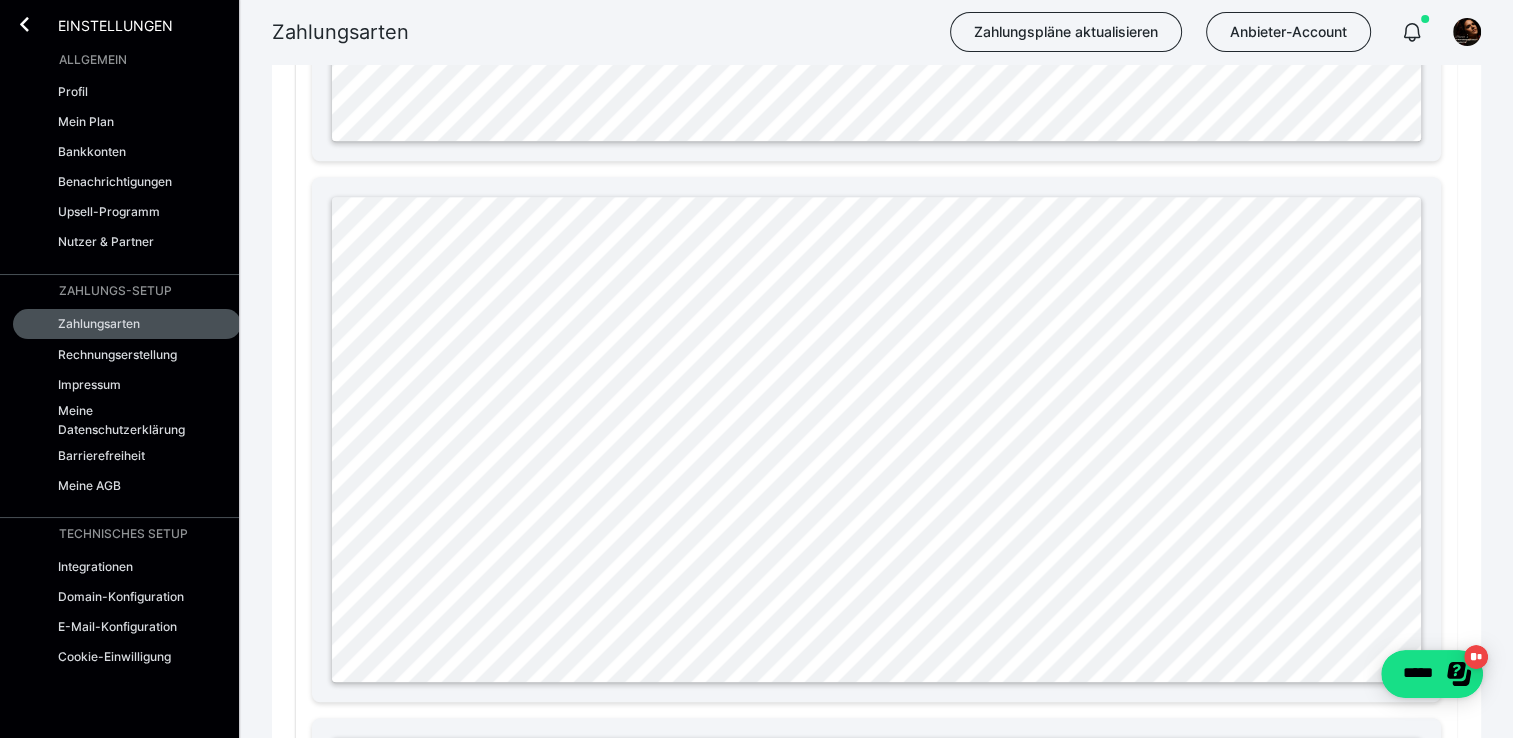 scroll, scrollTop: 1894, scrollLeft: 0, axis: vertical 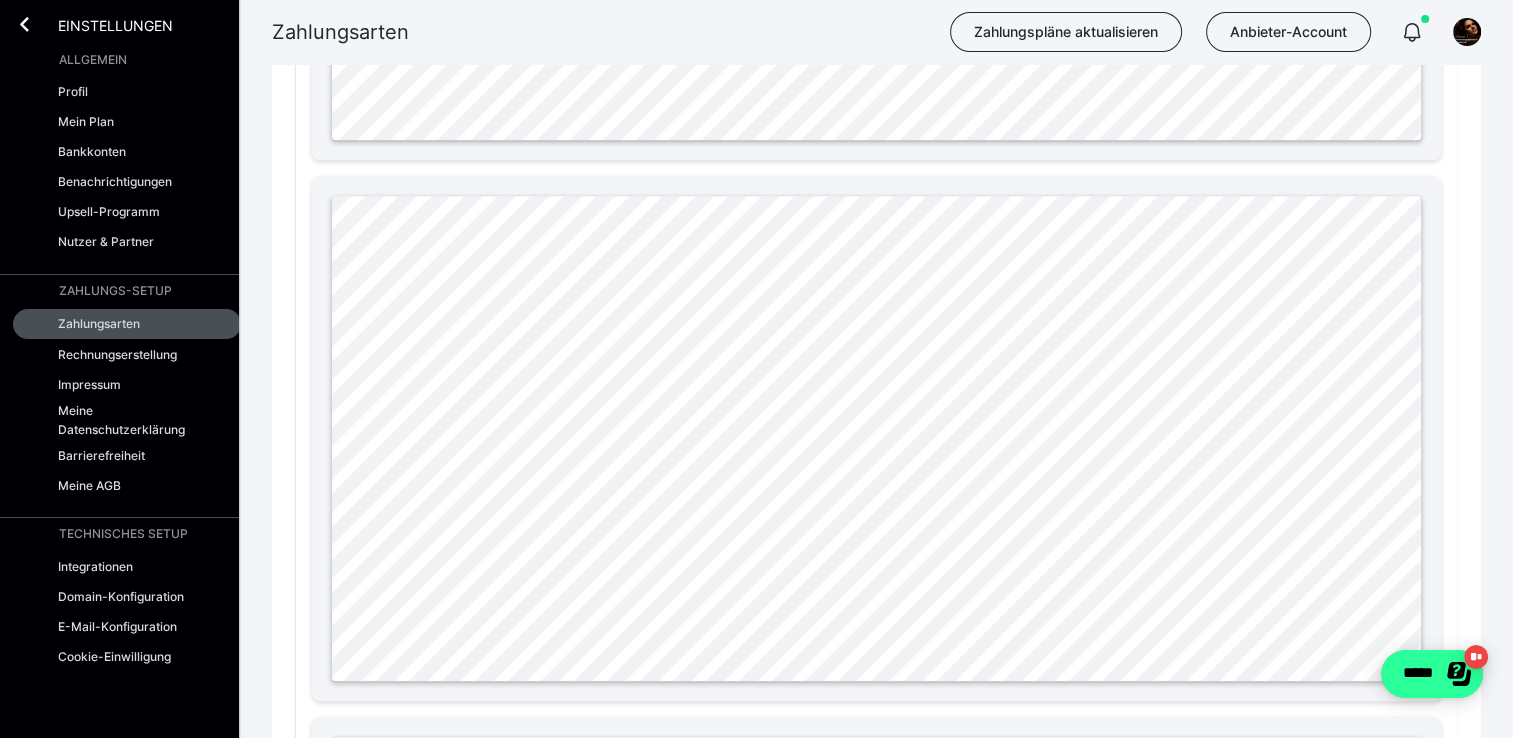 click on "*****" 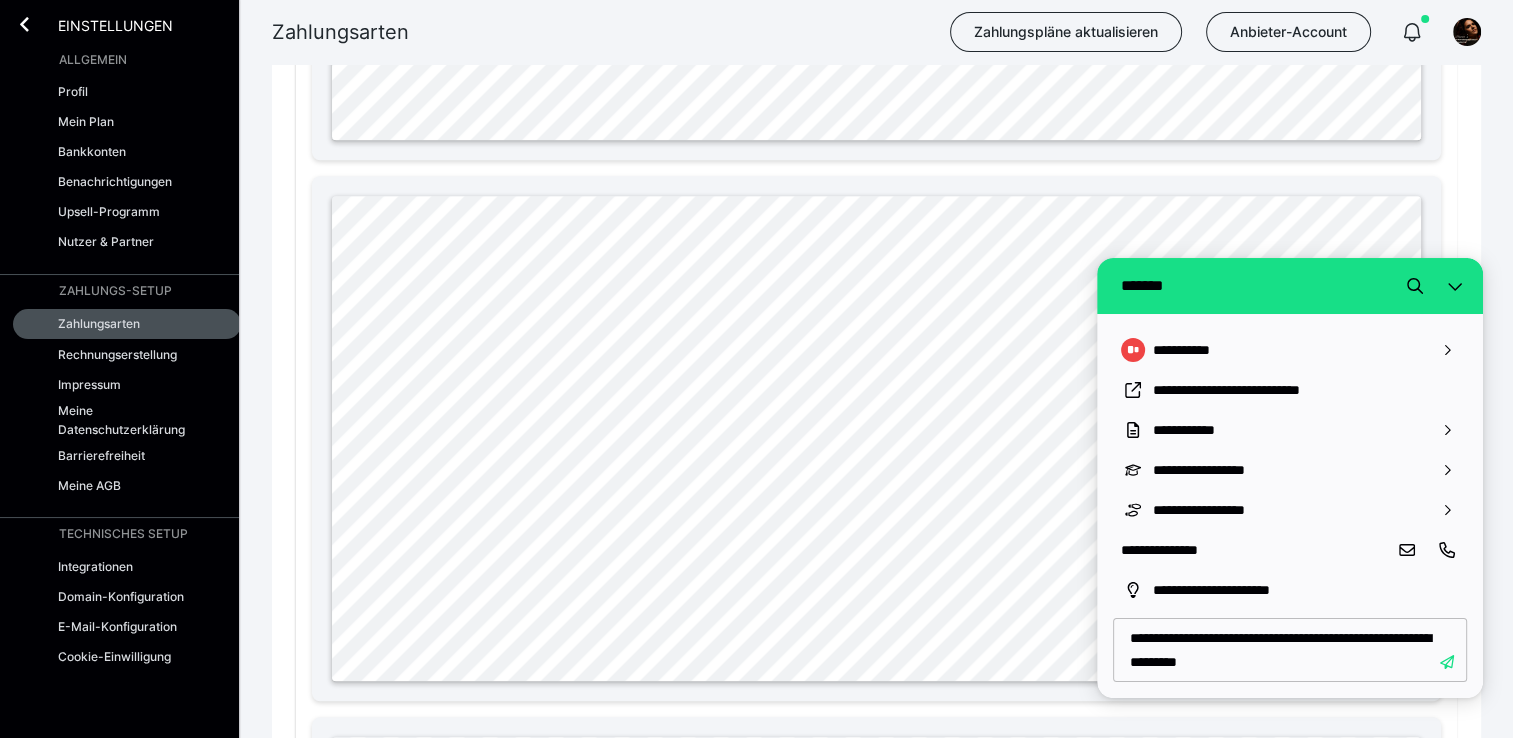 type on "**********" 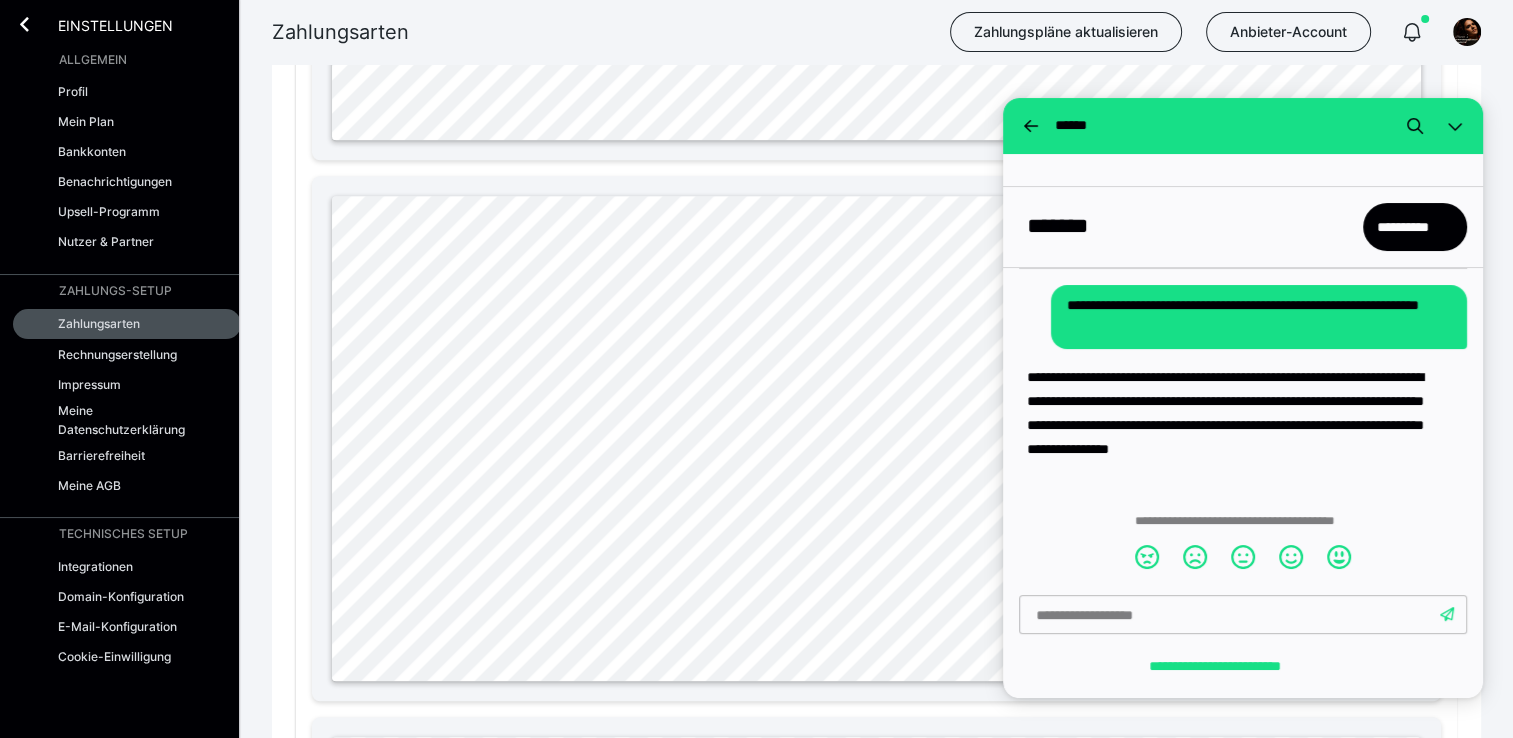 scroll, scrollTop: 101, scrollLeft: 0, axis: vertical 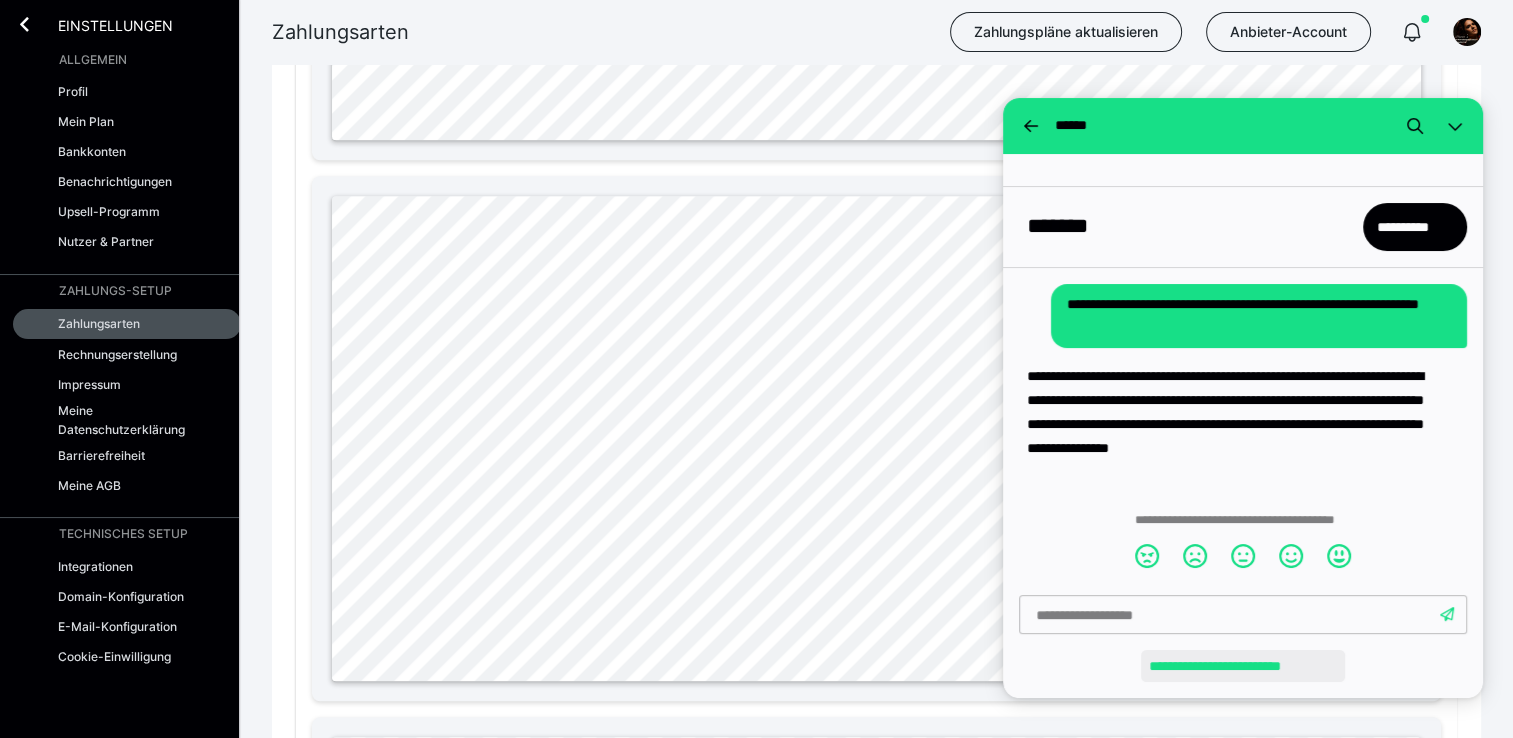 click on "**********" at bounding box center [1243, 666] 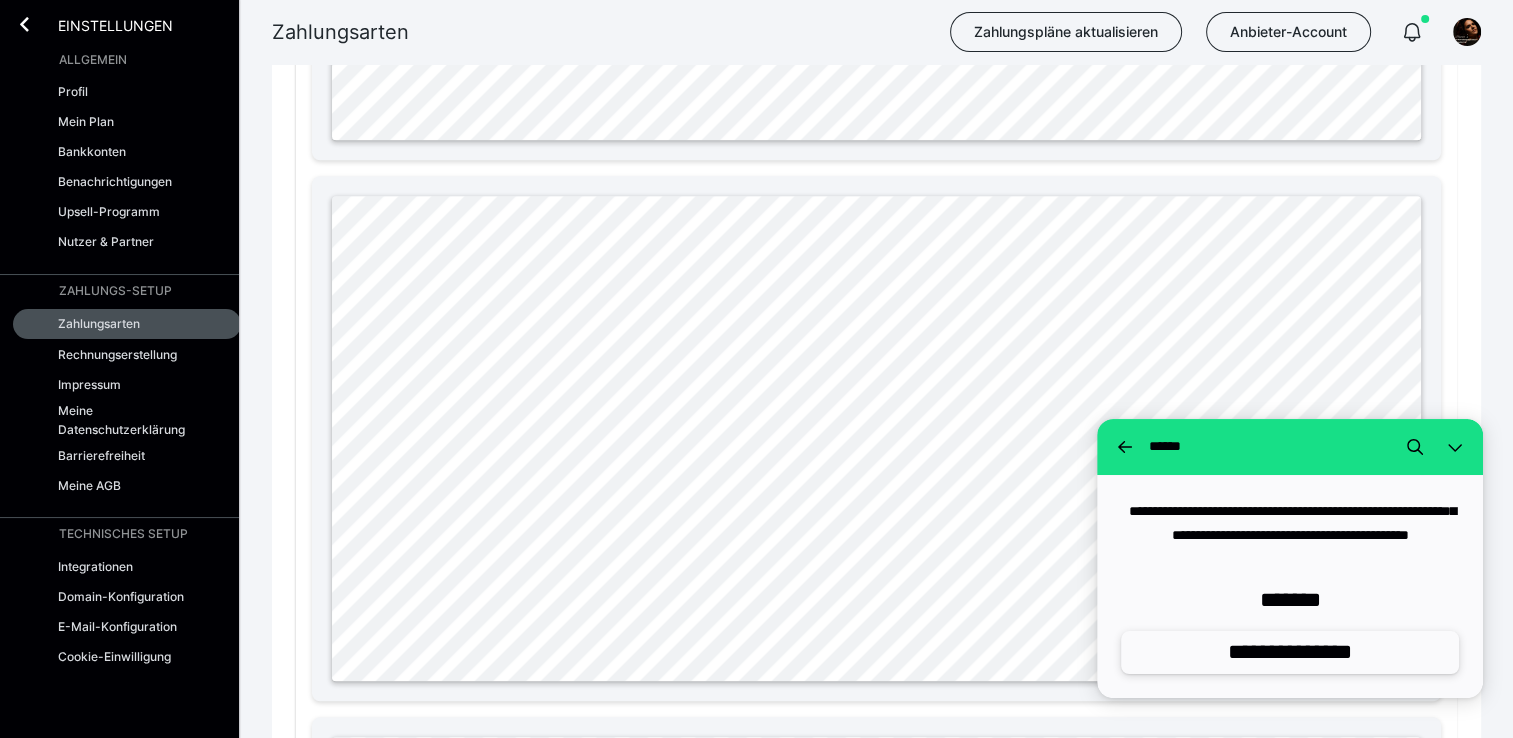 click on "**********" at bounding box center (1290, 652) 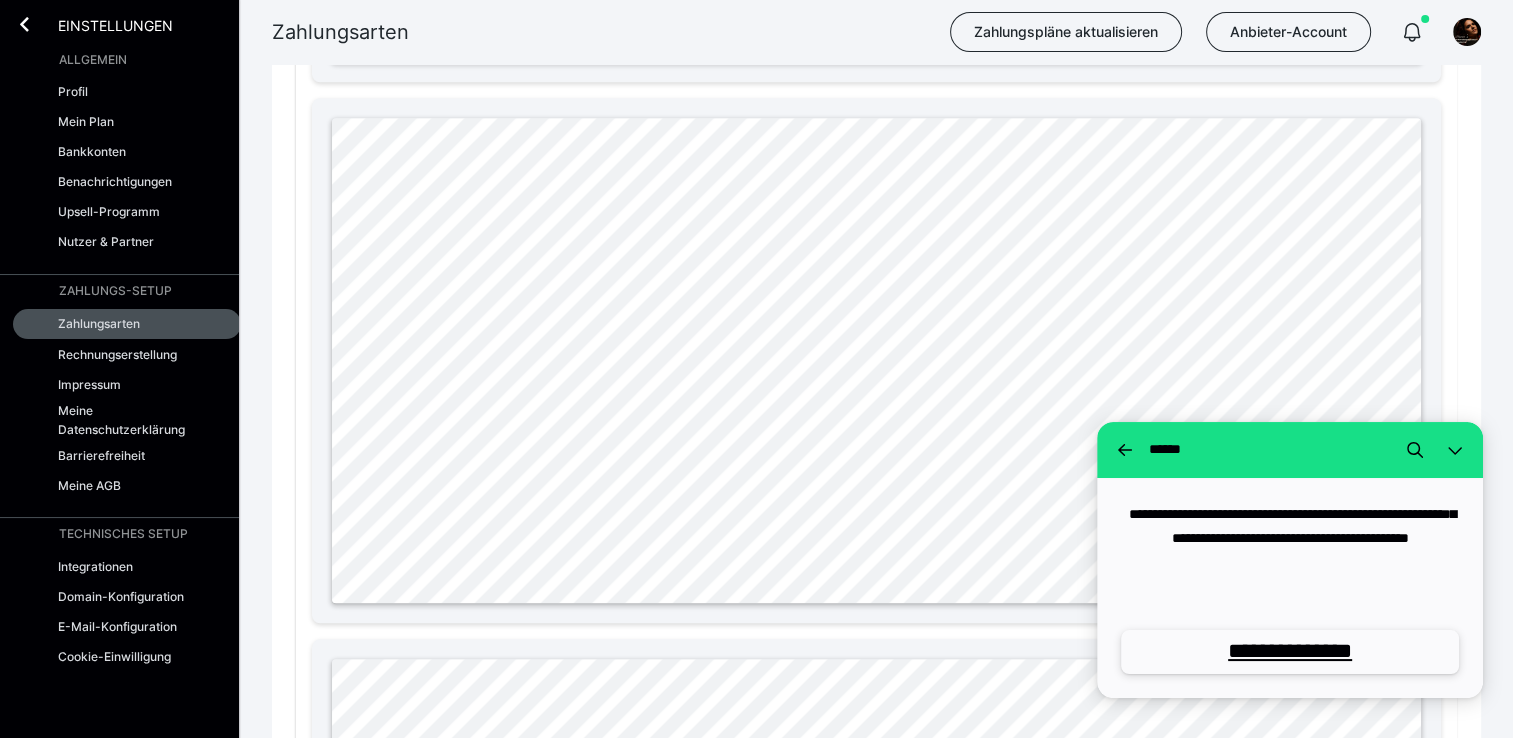 scroll, scrollTop: 1894, scrollLeft: 0, axis: vertical 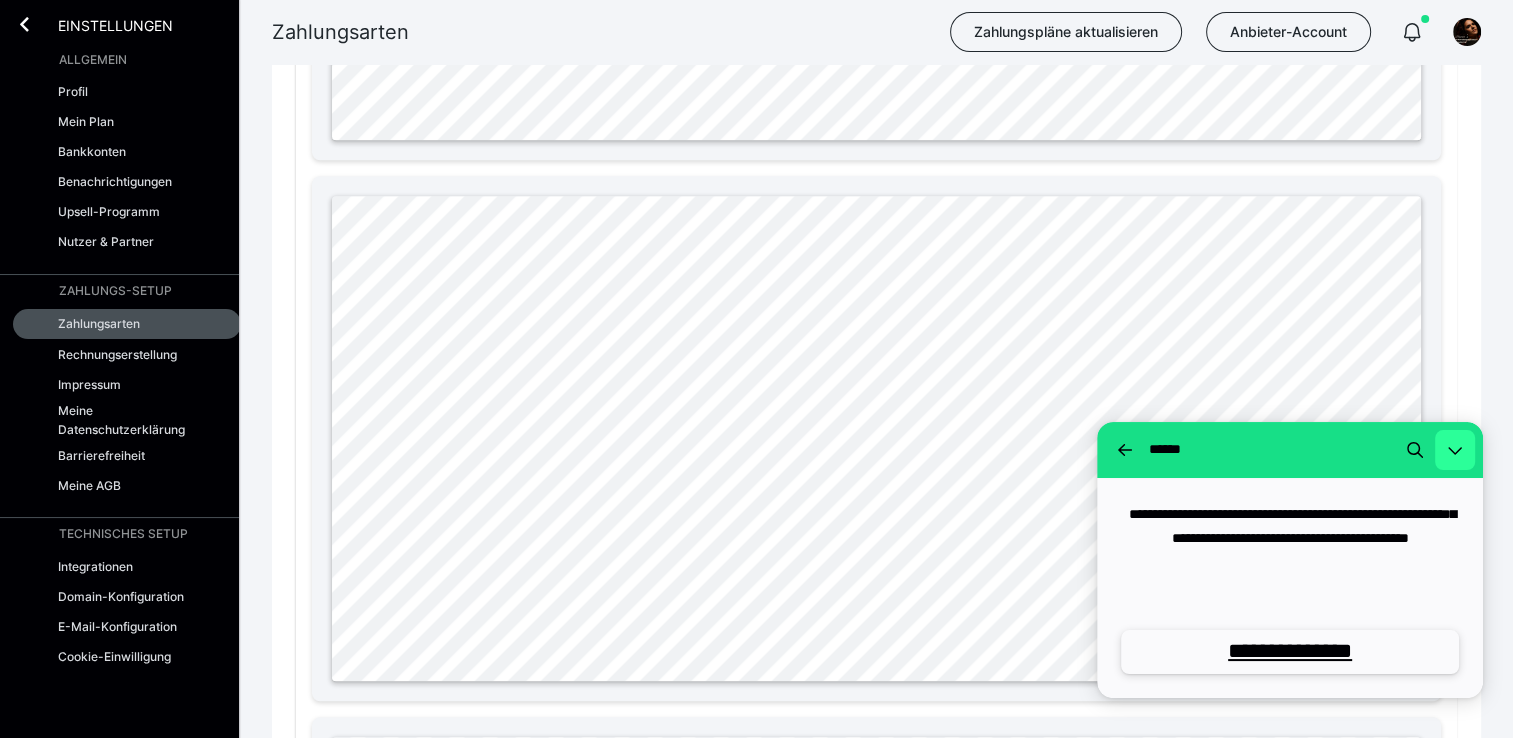 click at bounding box center (1455, 450) 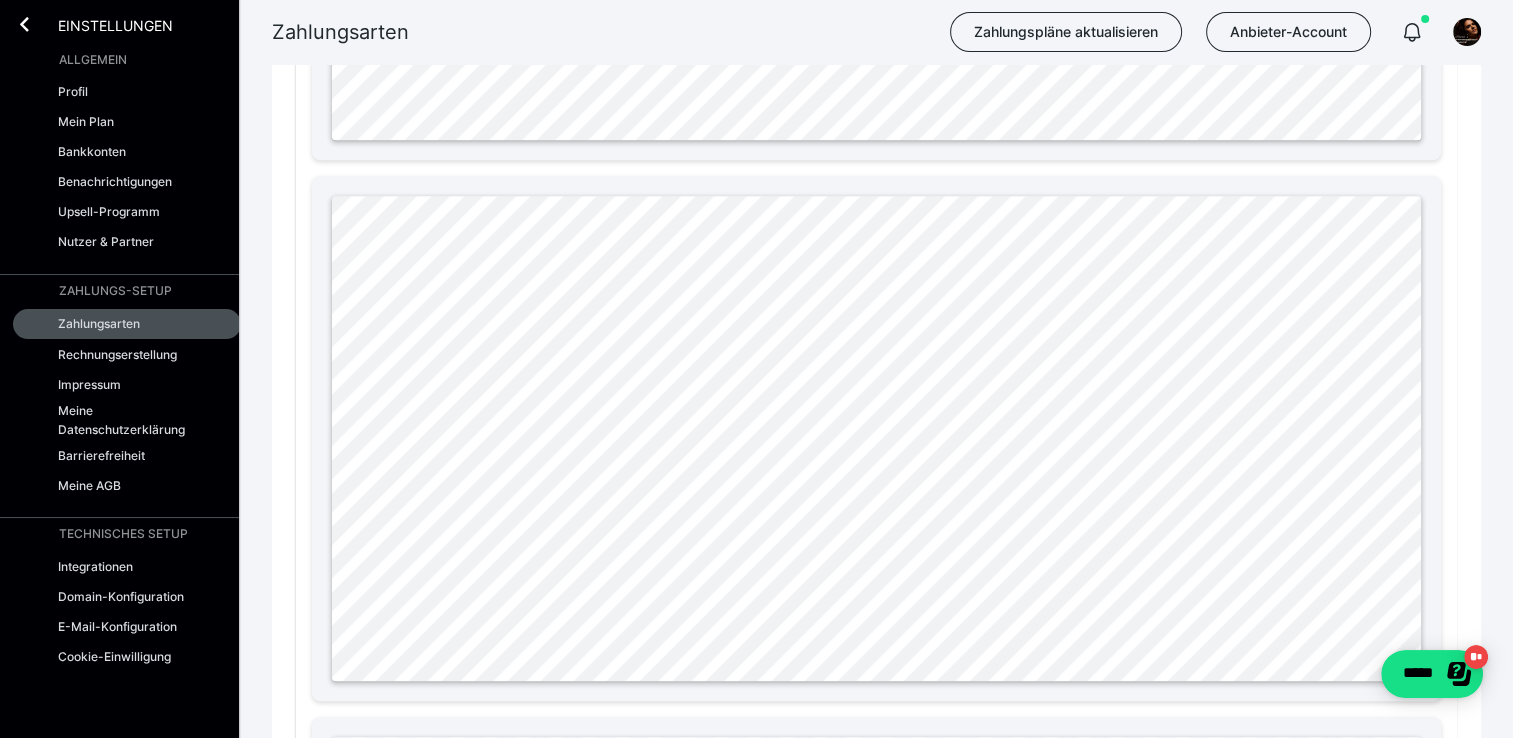 scroll, scrollTop: 0, scrollLeft: 0, axis: both 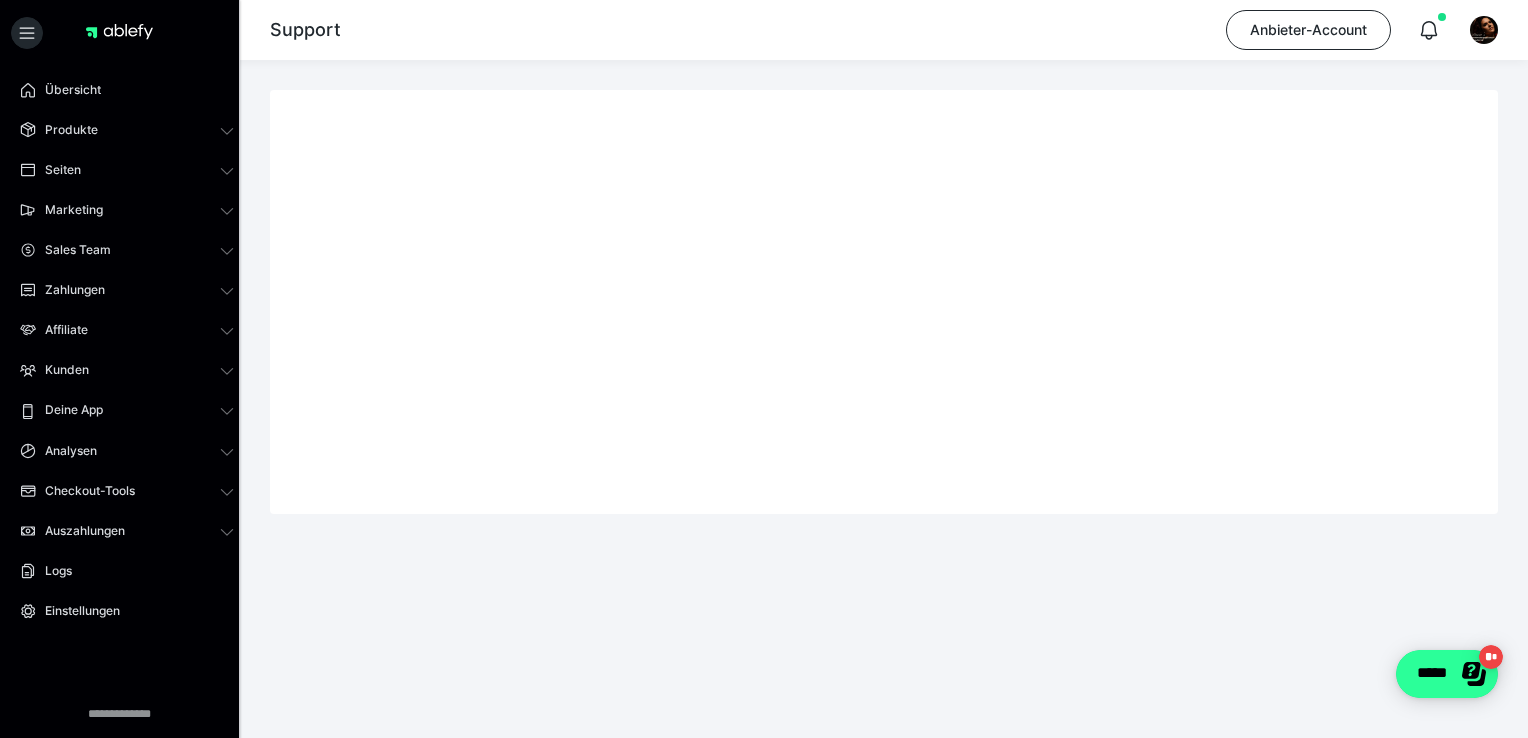 click on "*****" 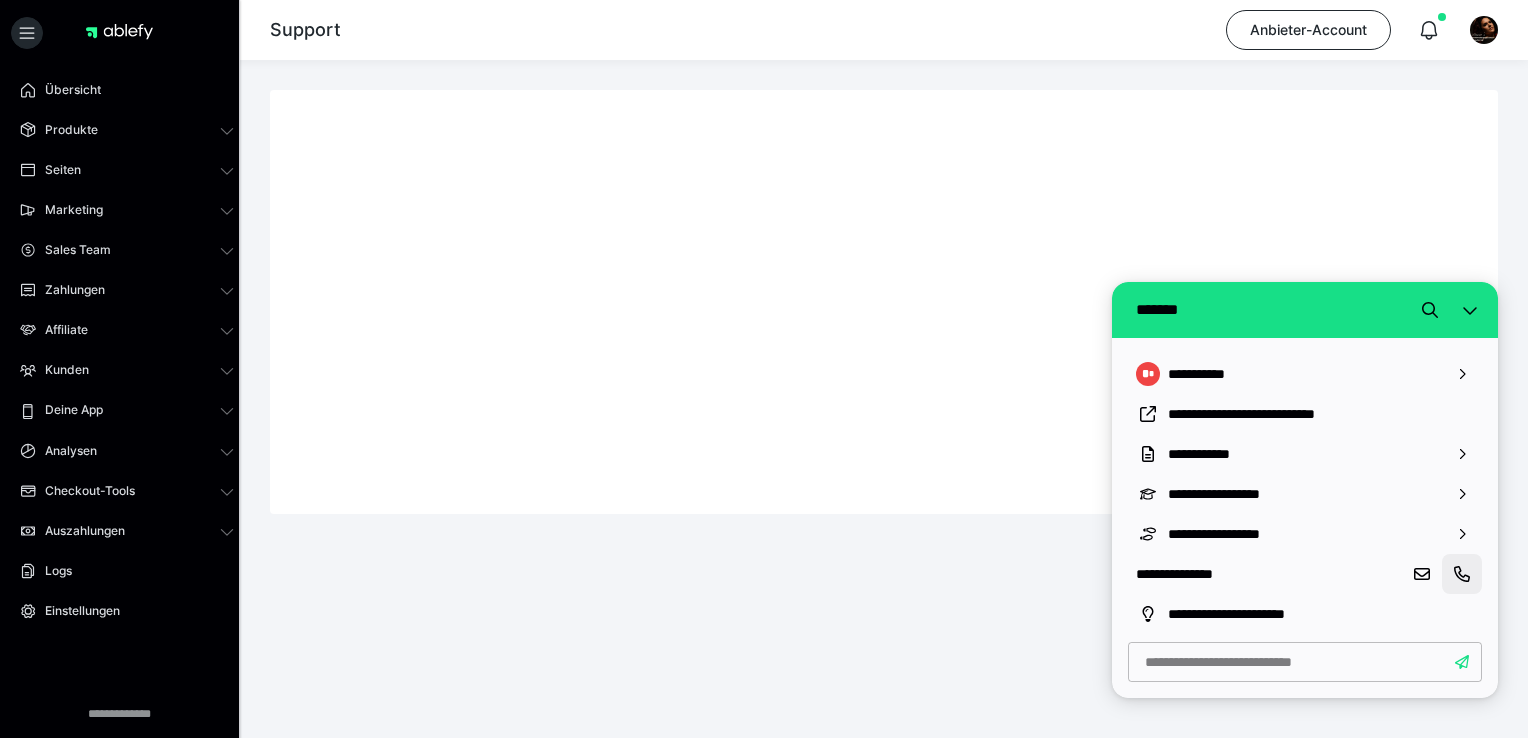 click 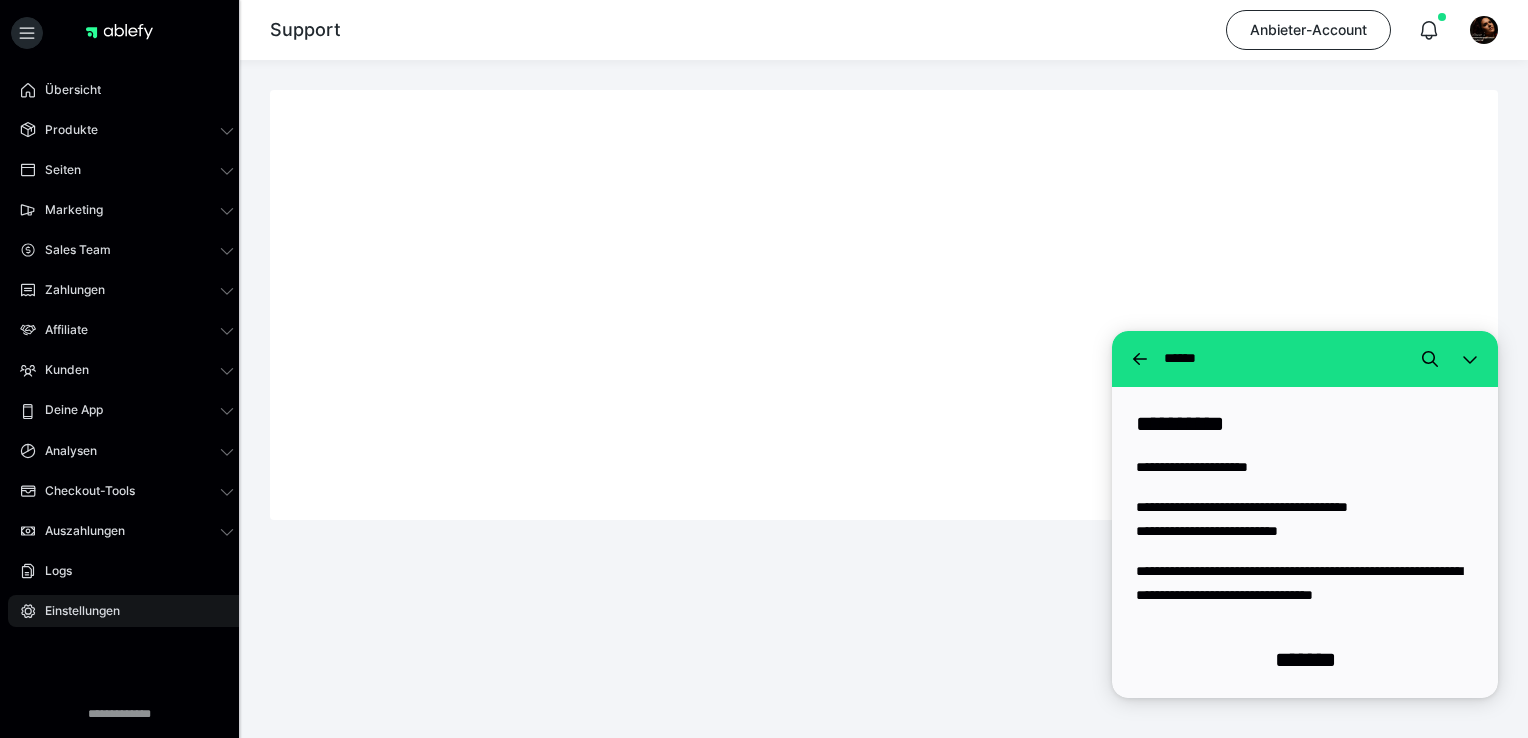 click on "Einstellungen" at bounding box center (75, 611) 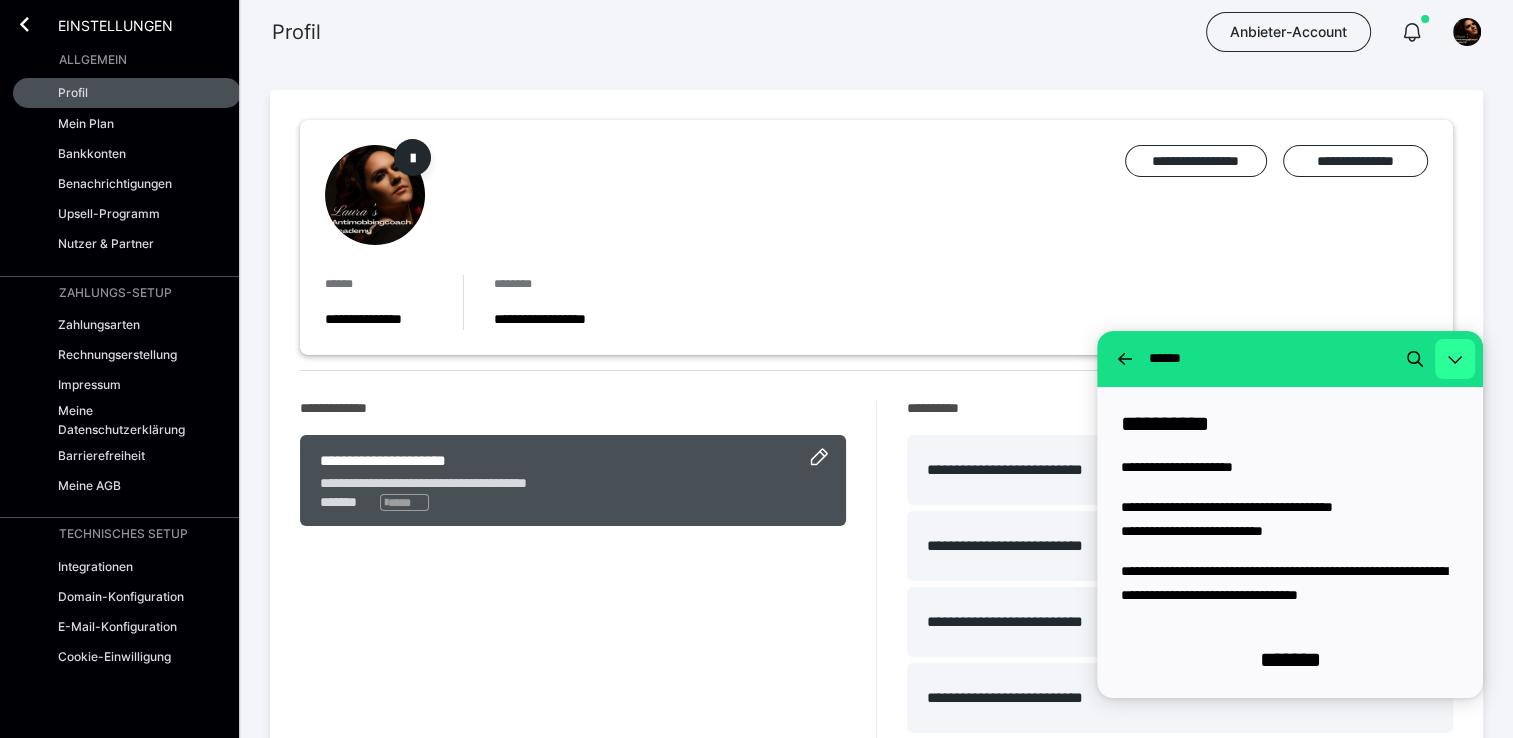 click 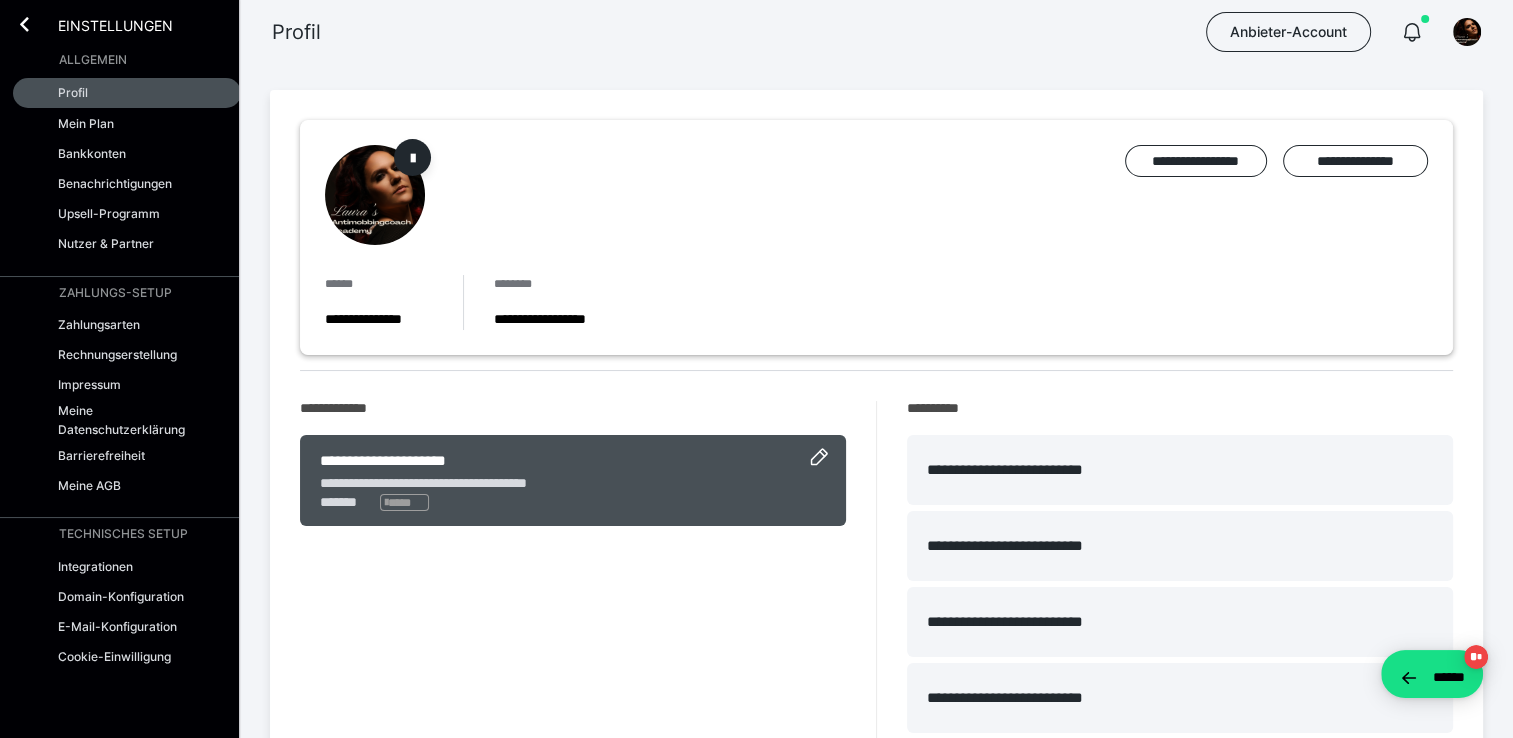 scroll, scrollTop: 0, scrollLeft: 0, axis: both 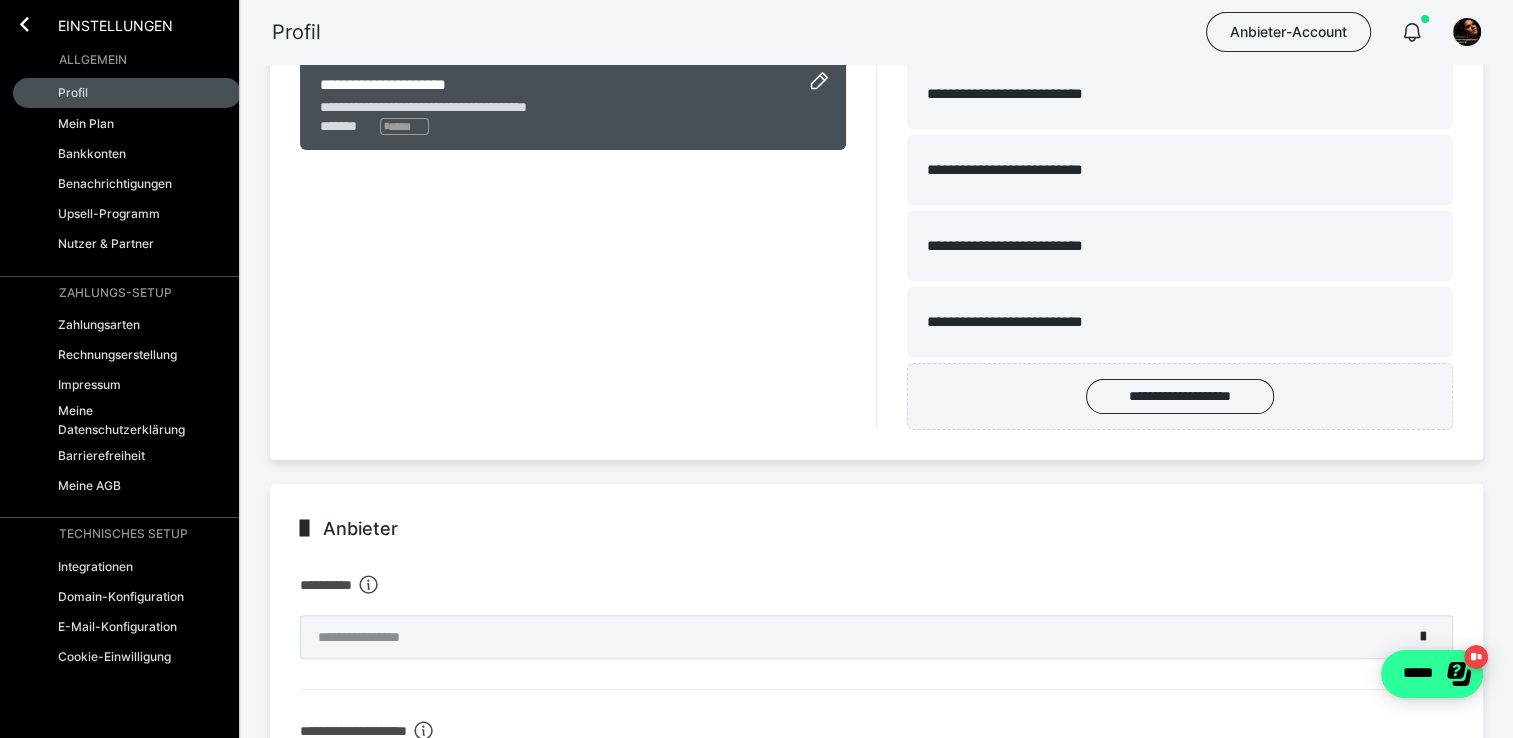 click on "*****" 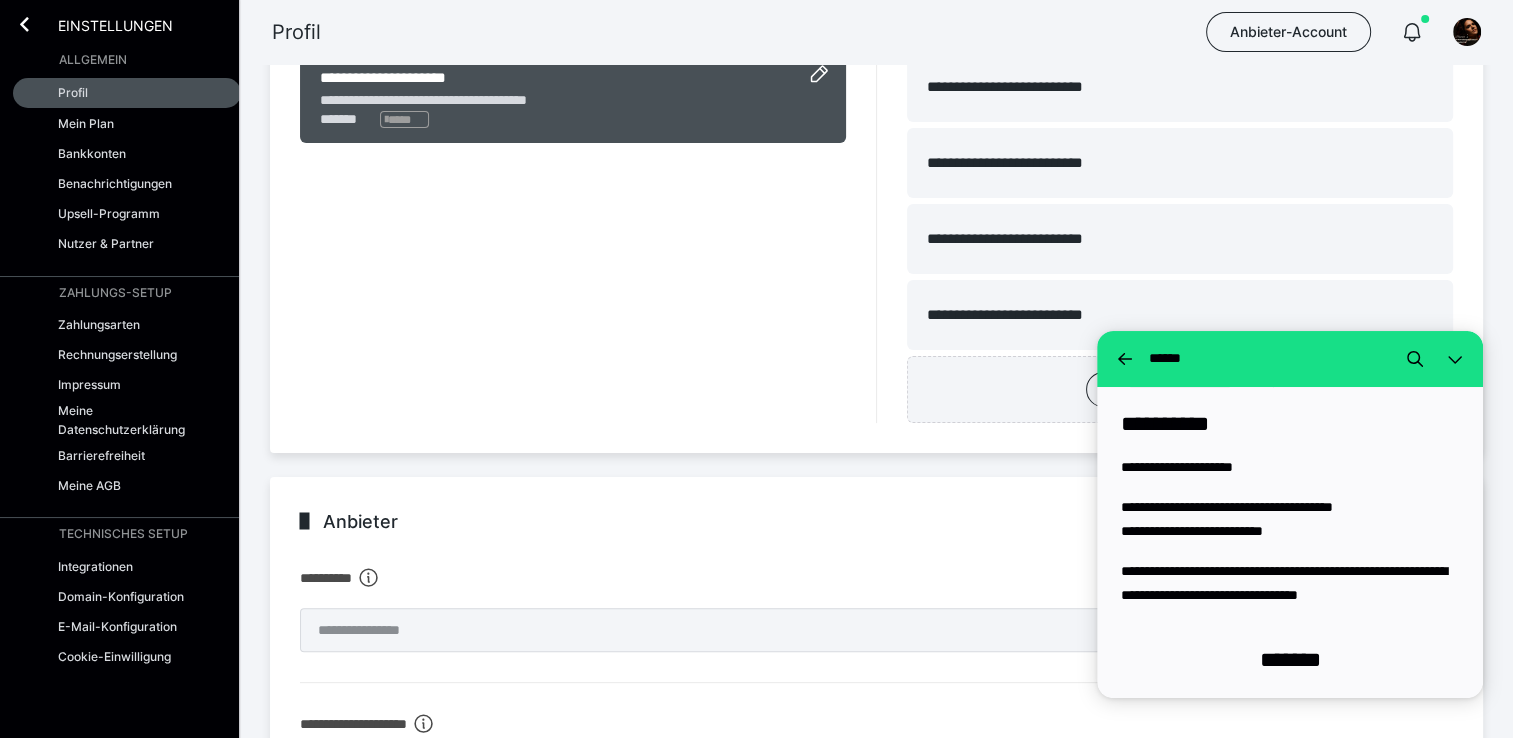 scroll, scrollTop: 376, scrollLeft: 0, axis: vertical 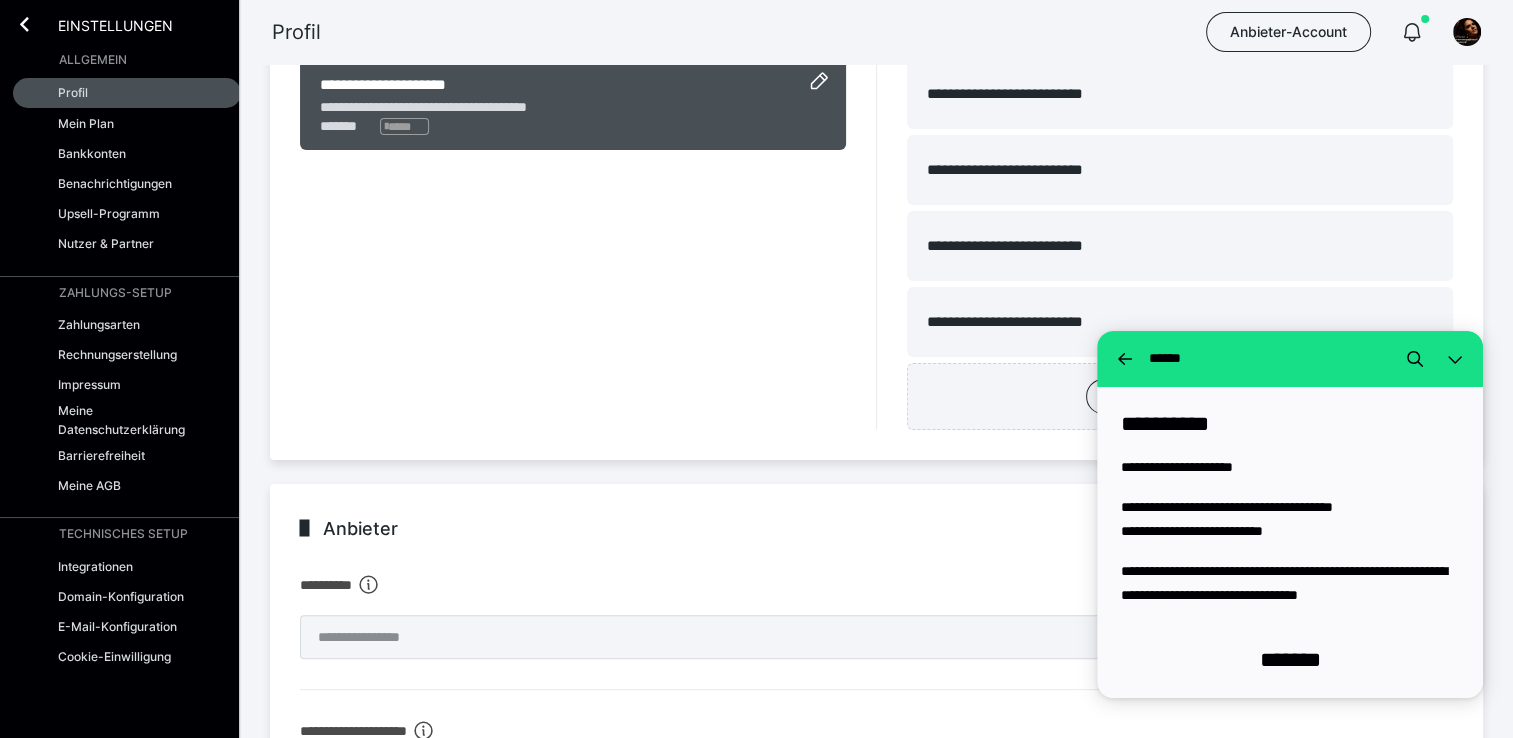 click on "Einstellungen" at bounding box center (127, 22) 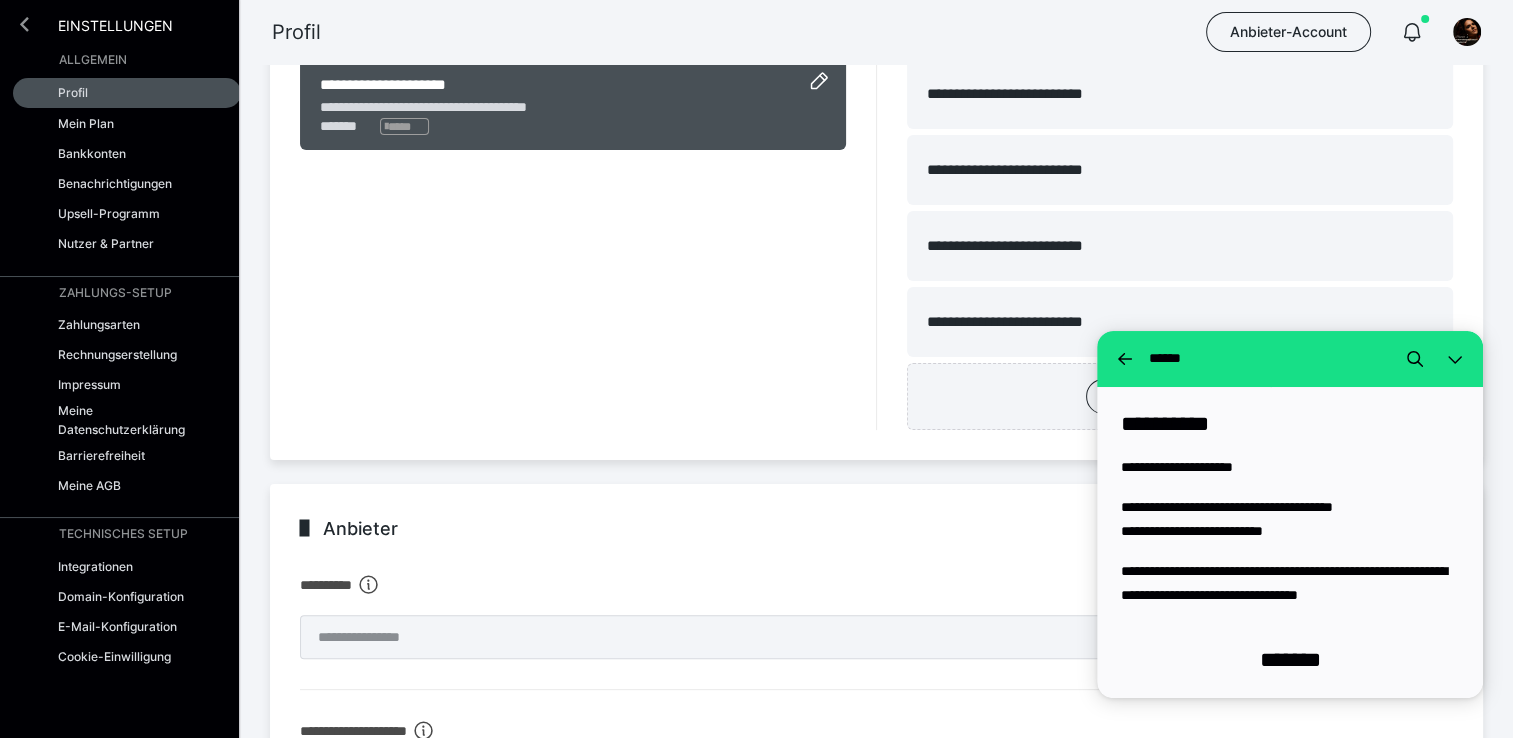 click on "Einstellungen" at bounding box center (127, 22) 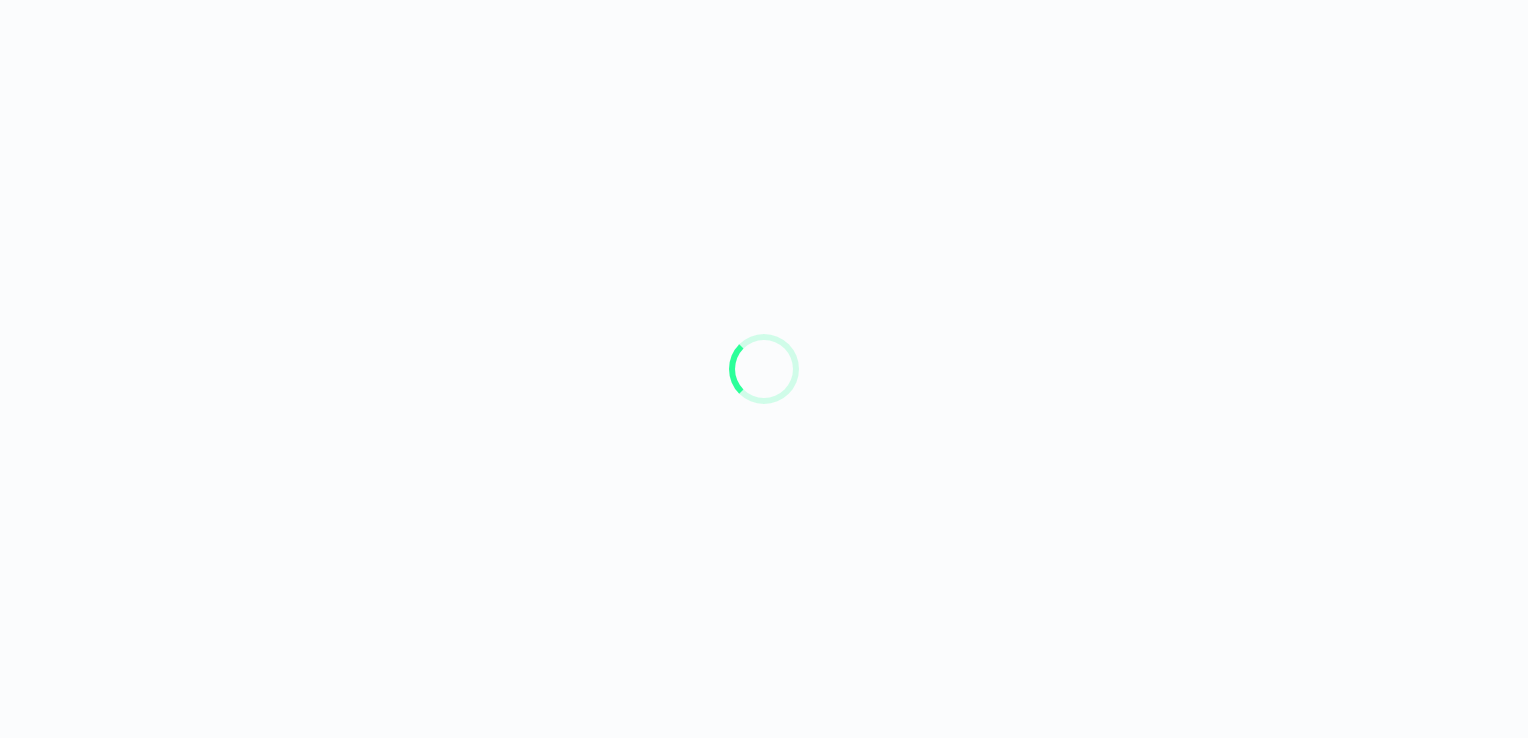 scroll, scrollTop: 0, scrollLeft: 0, axis: both 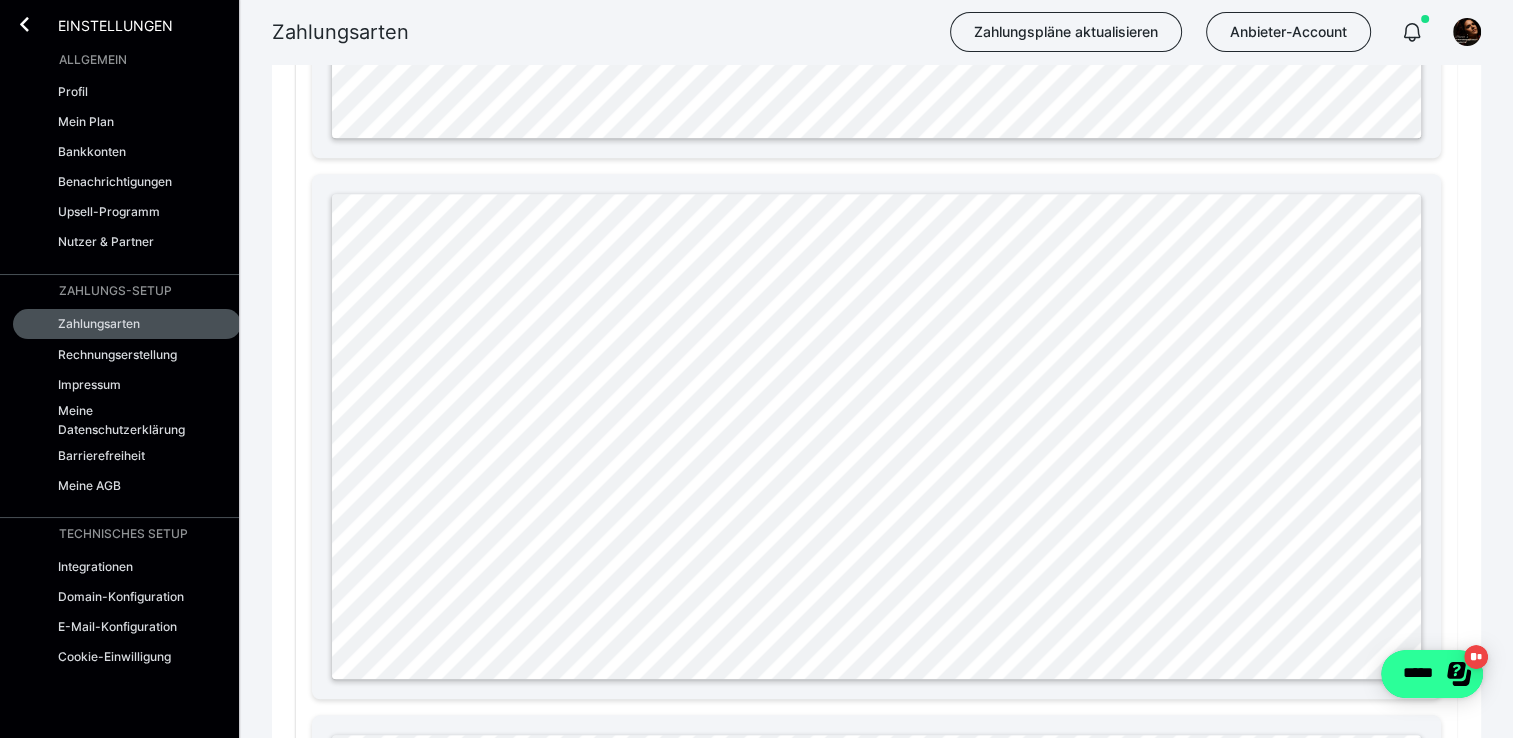 click on "*****" at bounding box center (1432, 674) 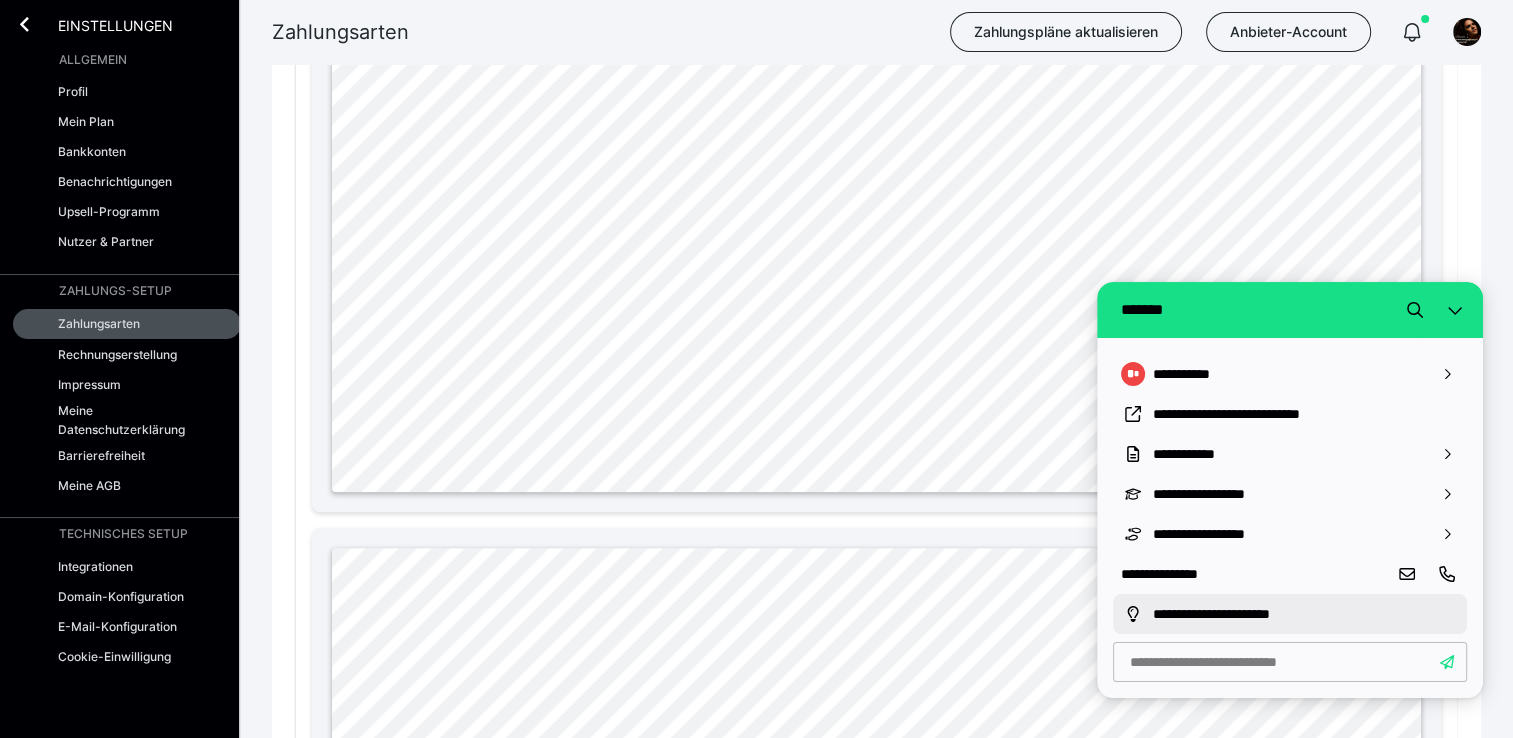 scroll, scrollTop: 1896, scrollLeft: 0, axis: vertical 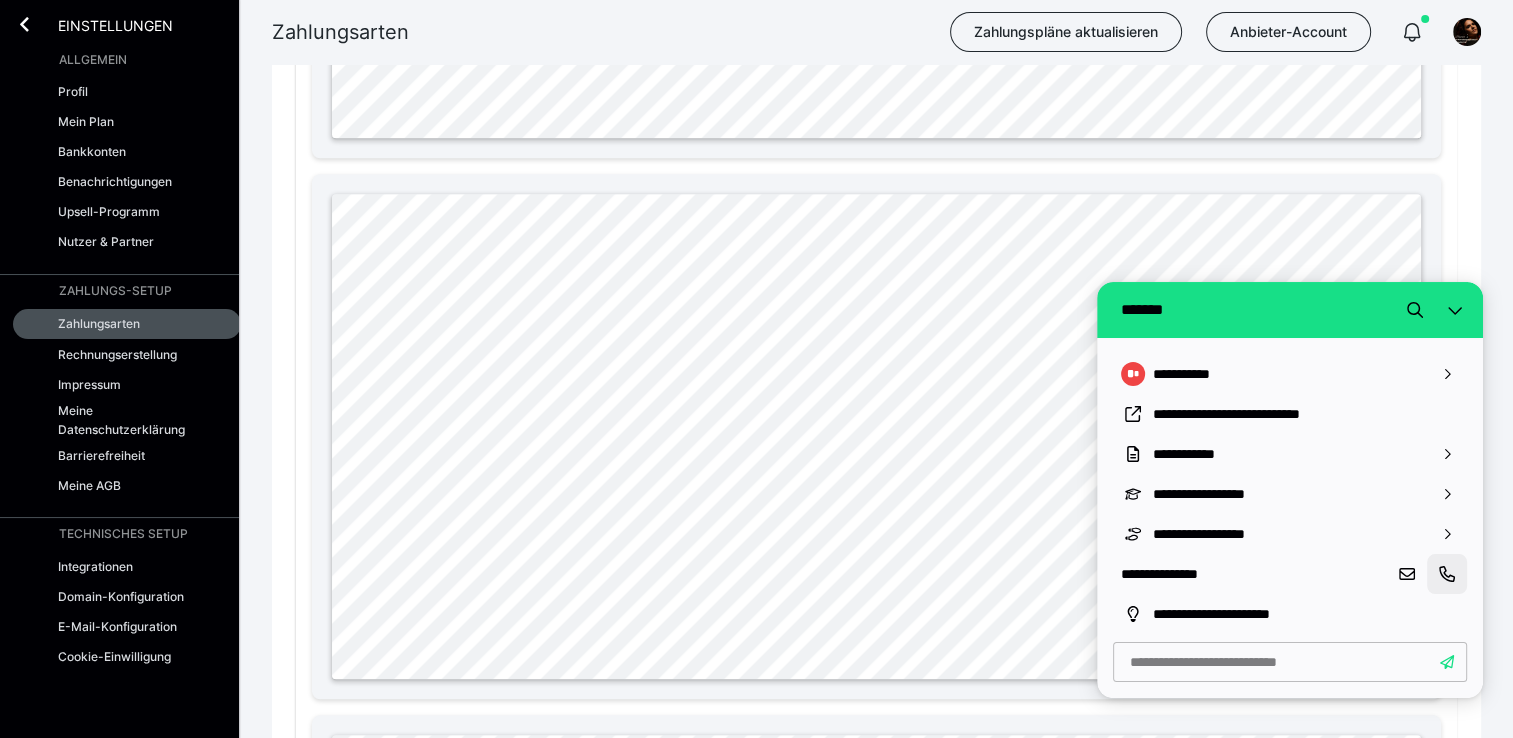 click 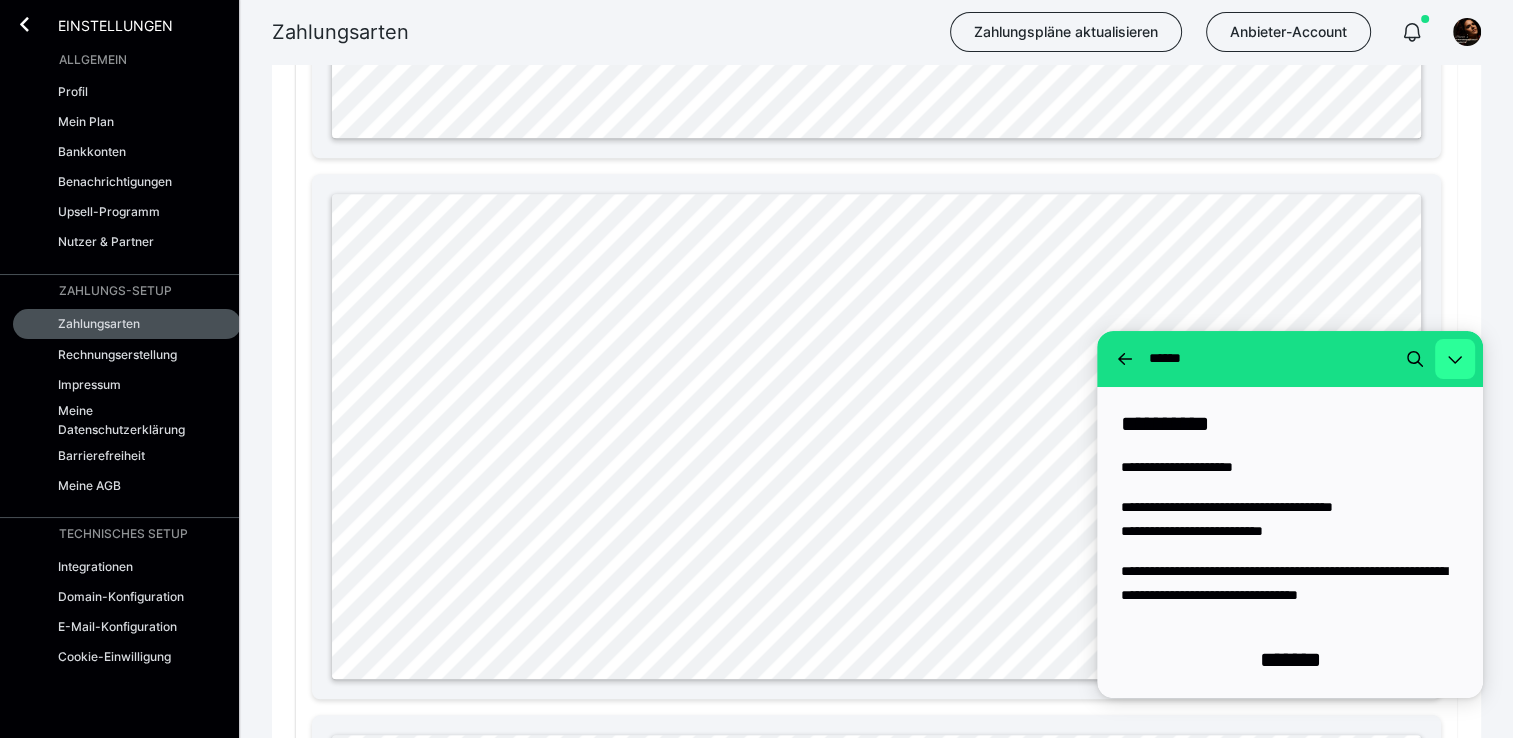 click 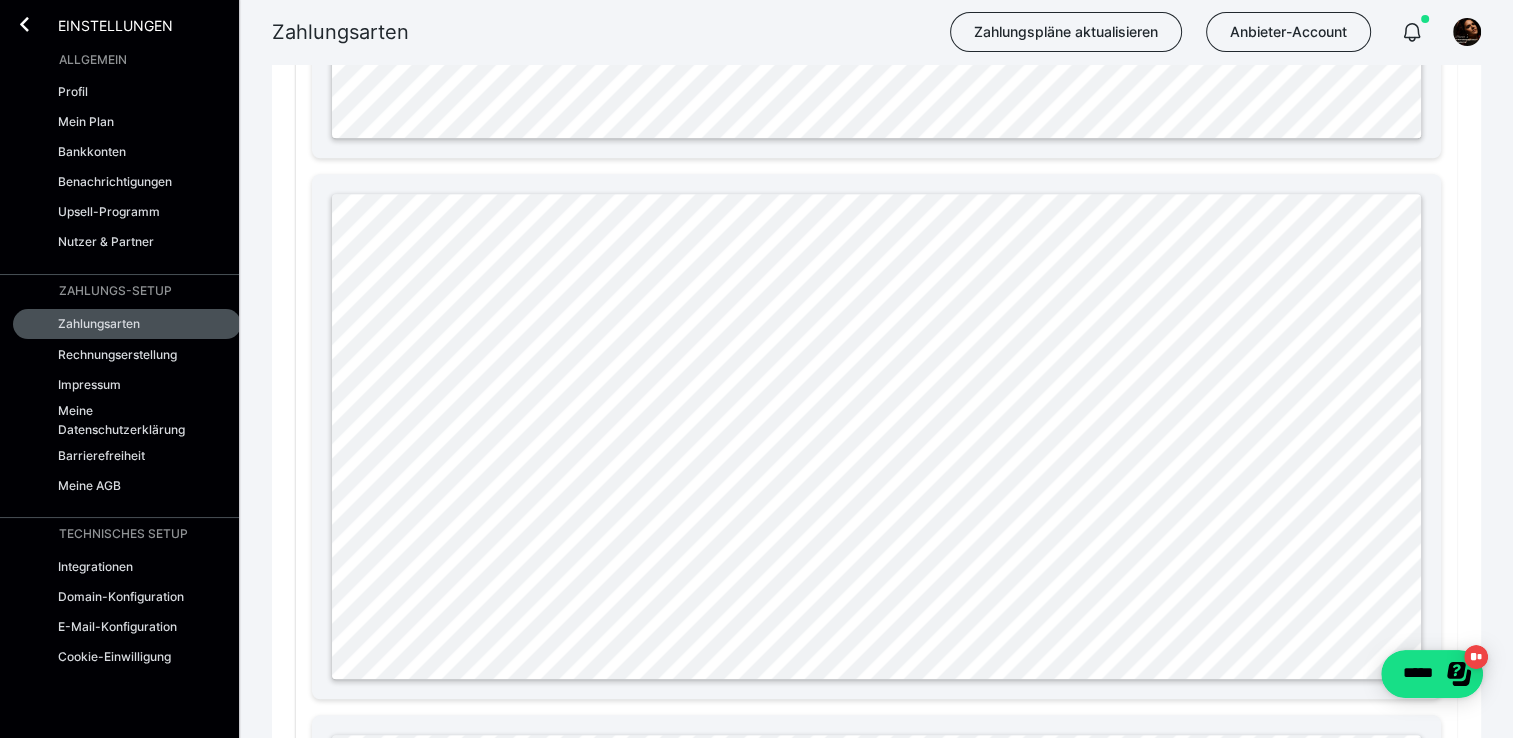 scroll, scrollTop: 0, scrollLeft: 0, axis: both 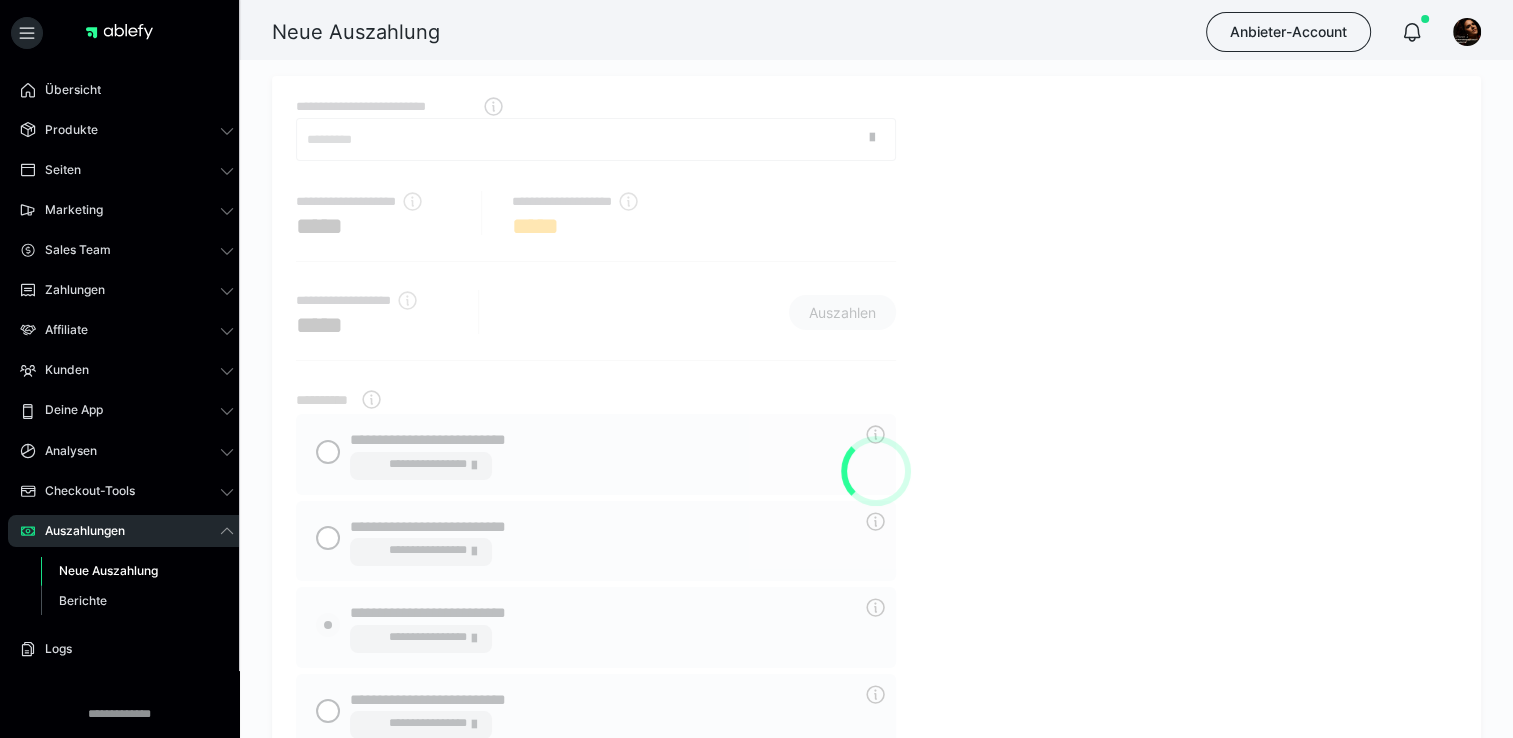 radio on "****" 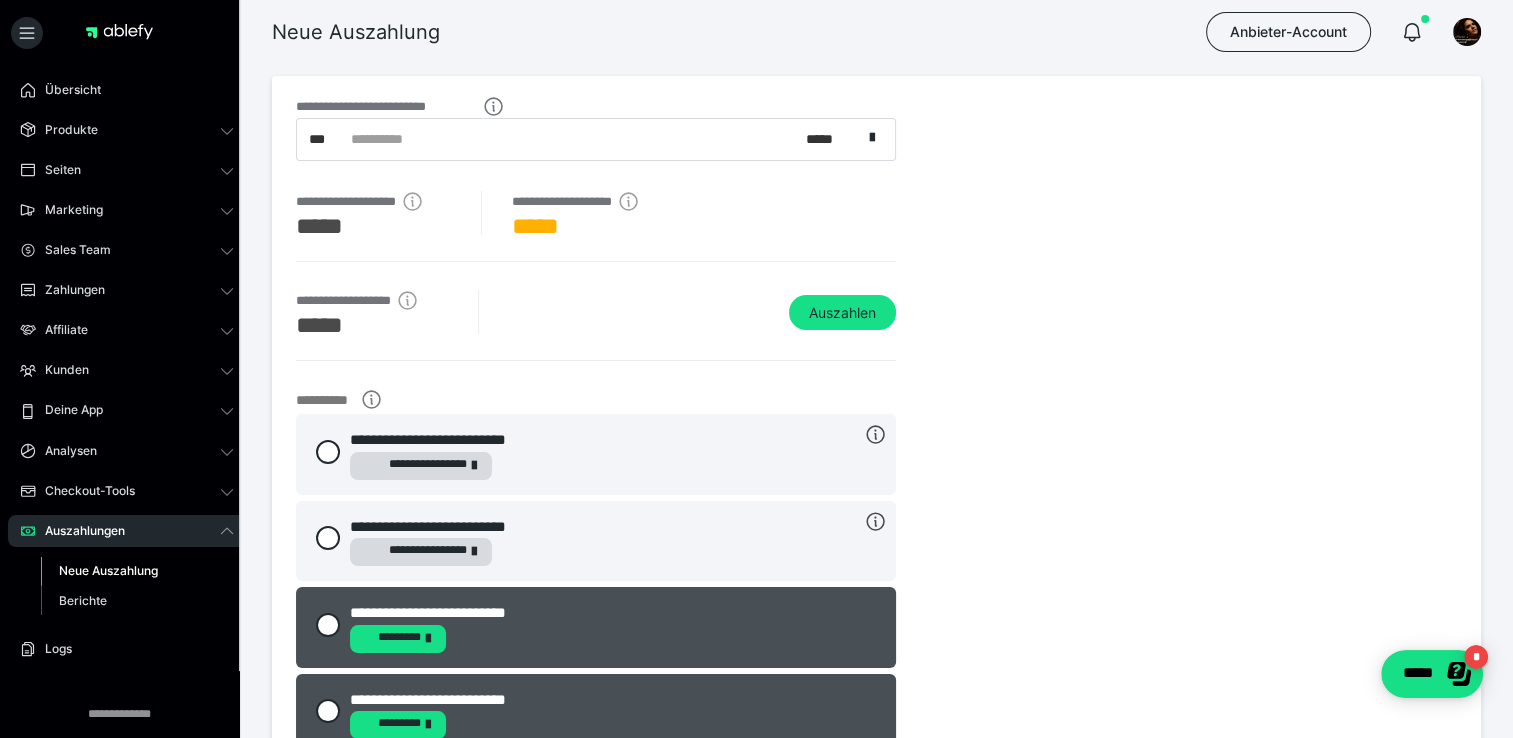 scroll, scrollTop: 0, scrollLeft: 0, axis: both 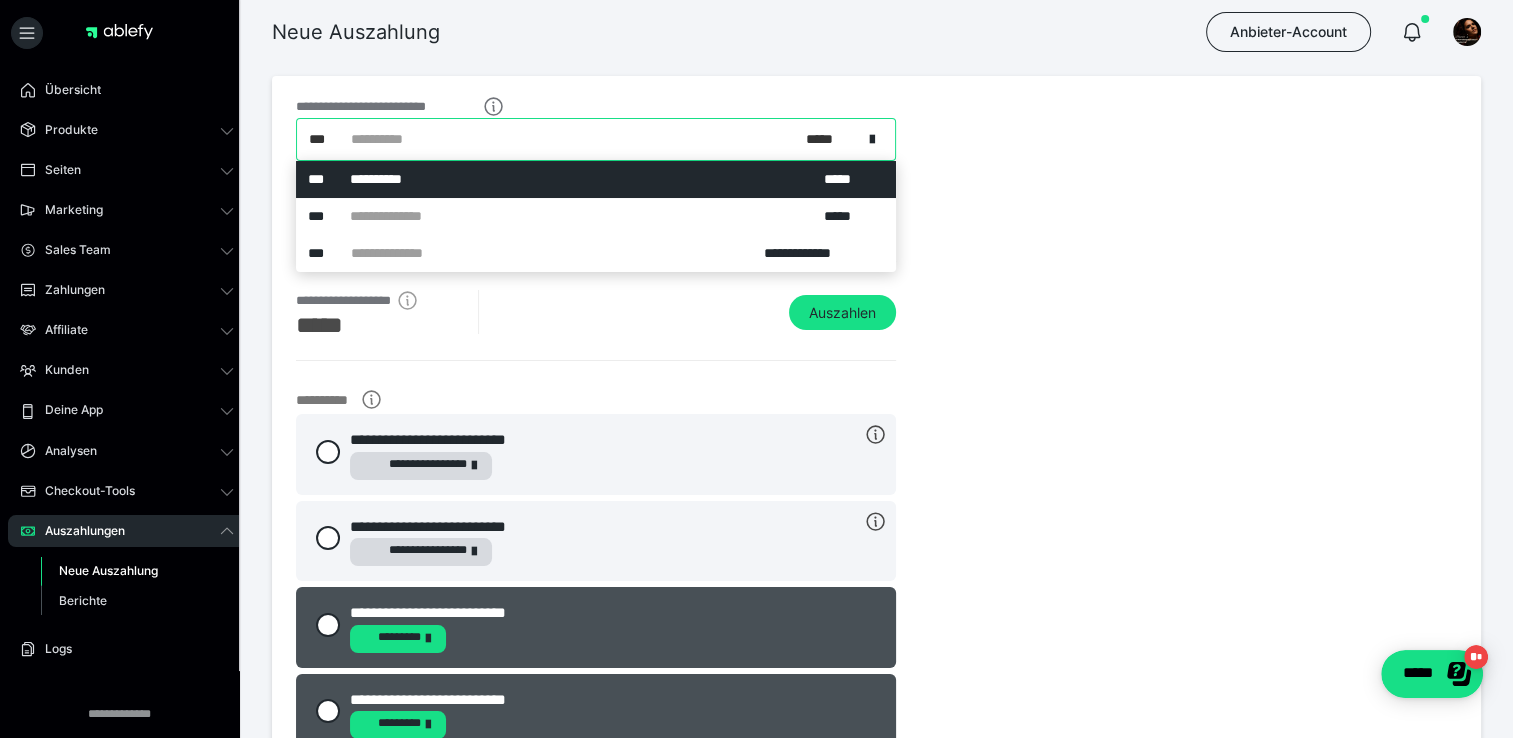 click on "**********" at bounding box center (579, 139) 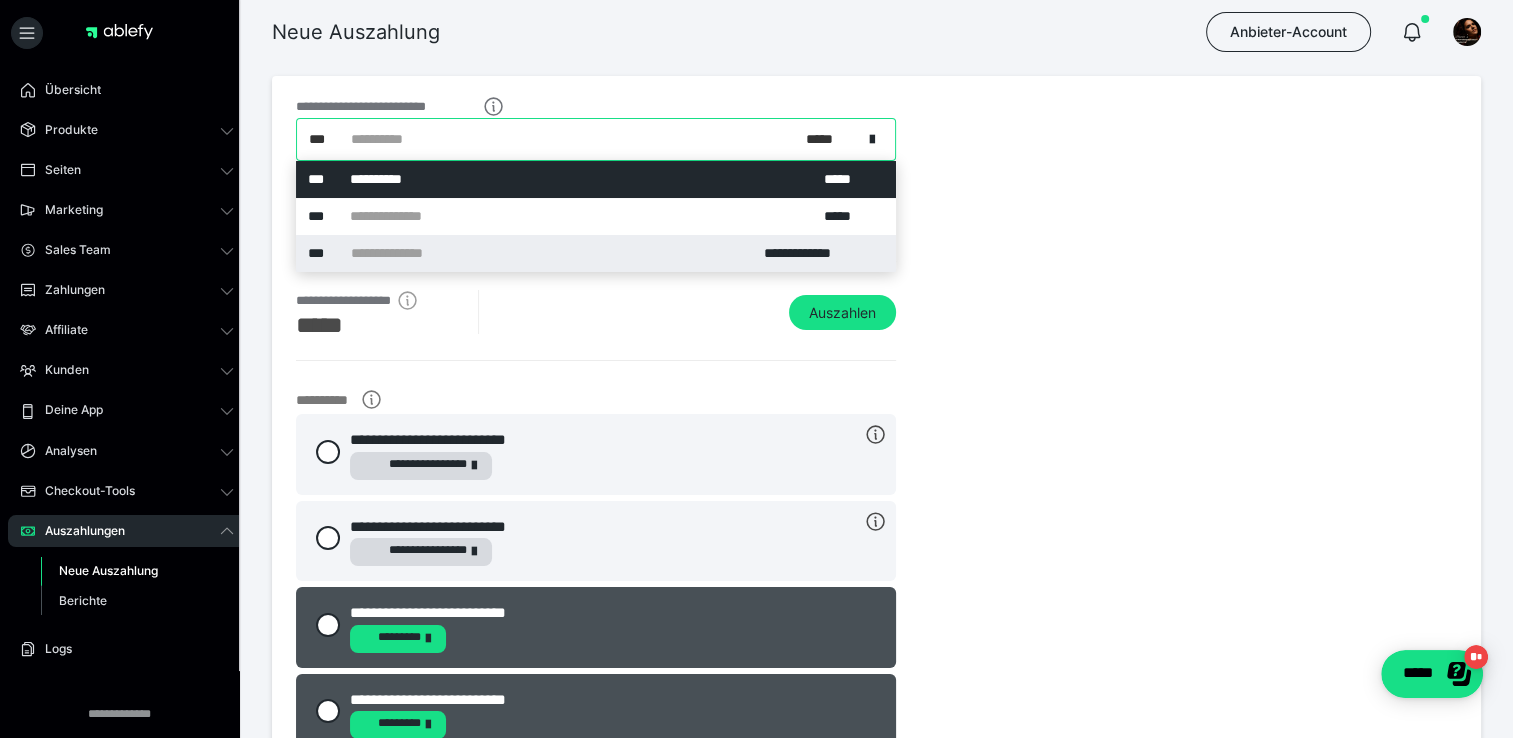 click on "**********" at bounding box center (814, 253) 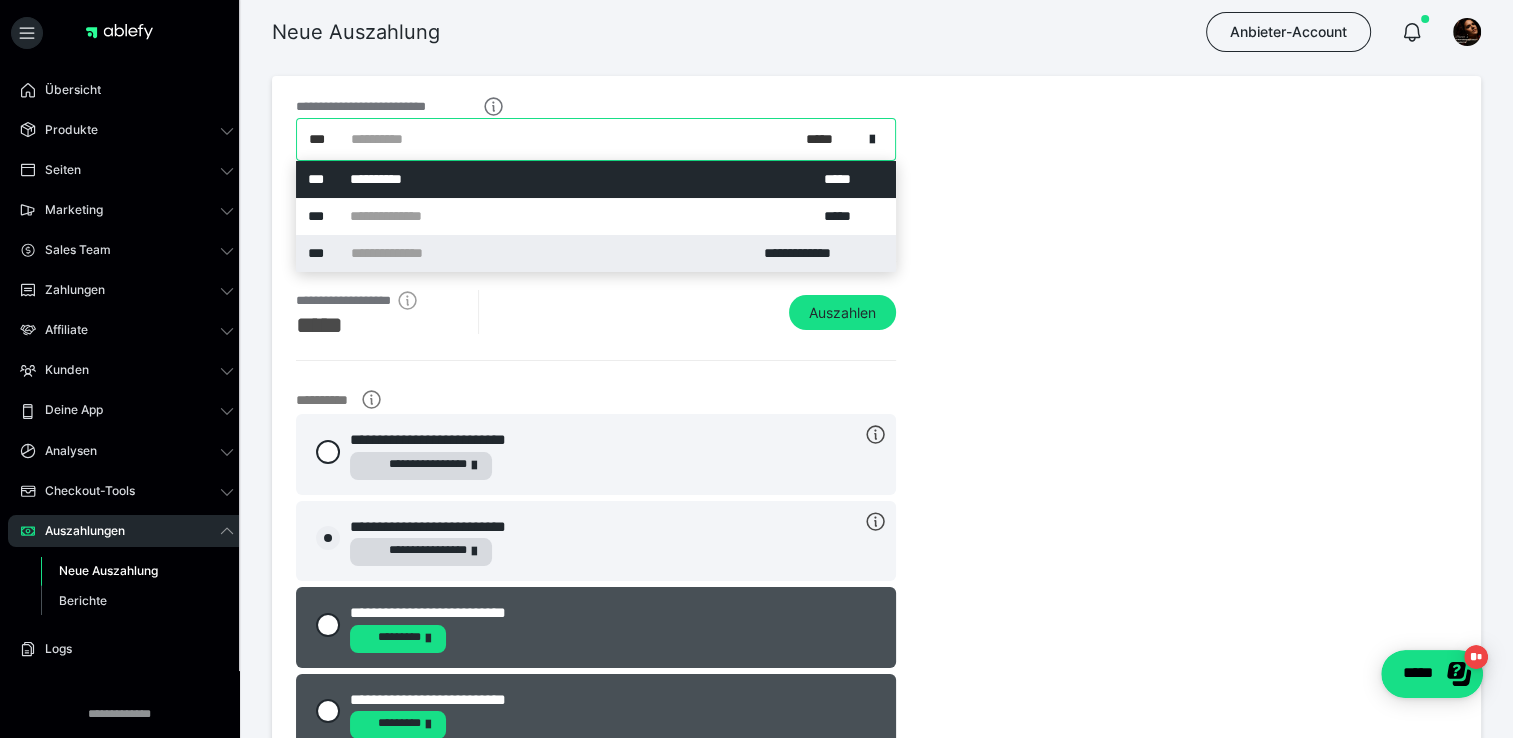 radio on "****" 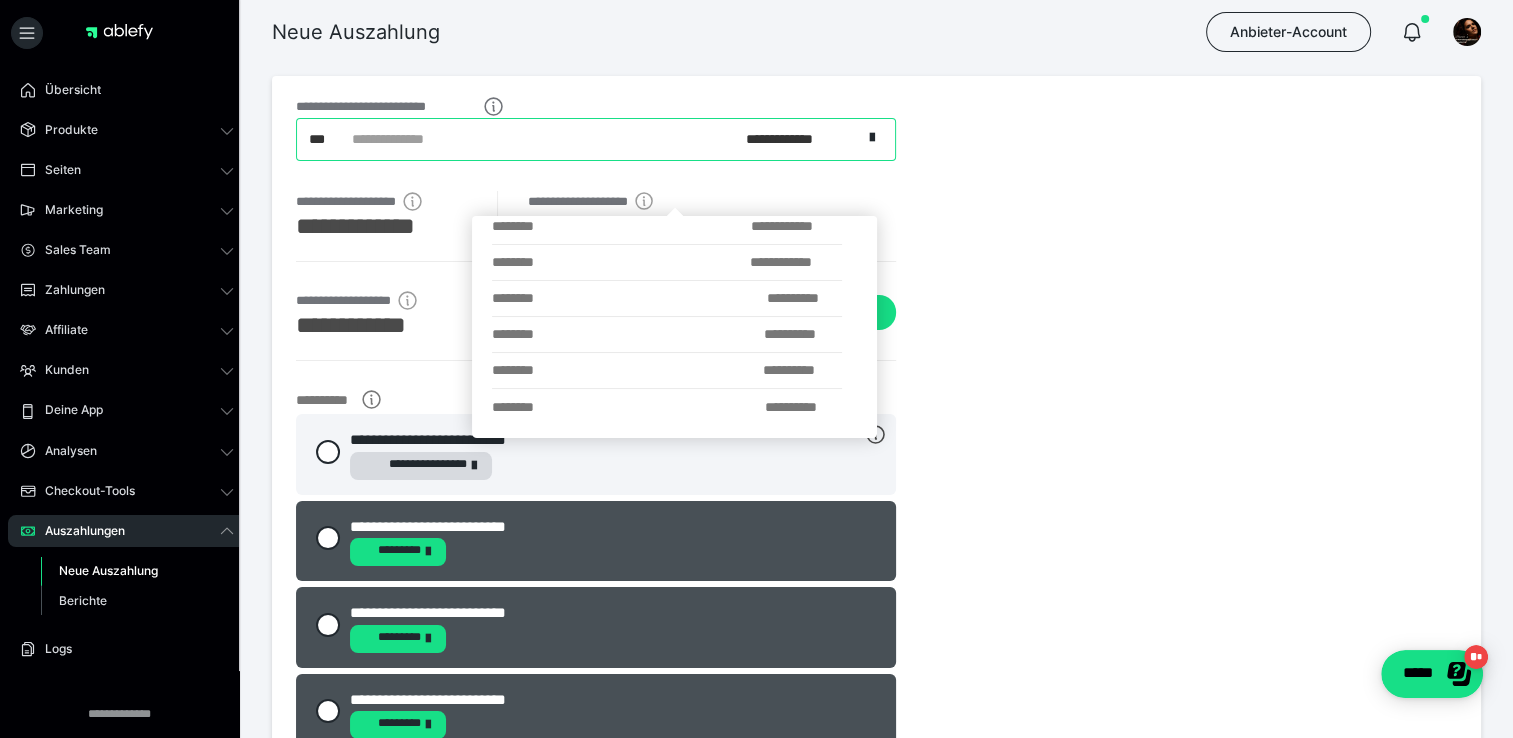 scroll, scrollTop: 95, scrollLeft: 0, axis: vertical 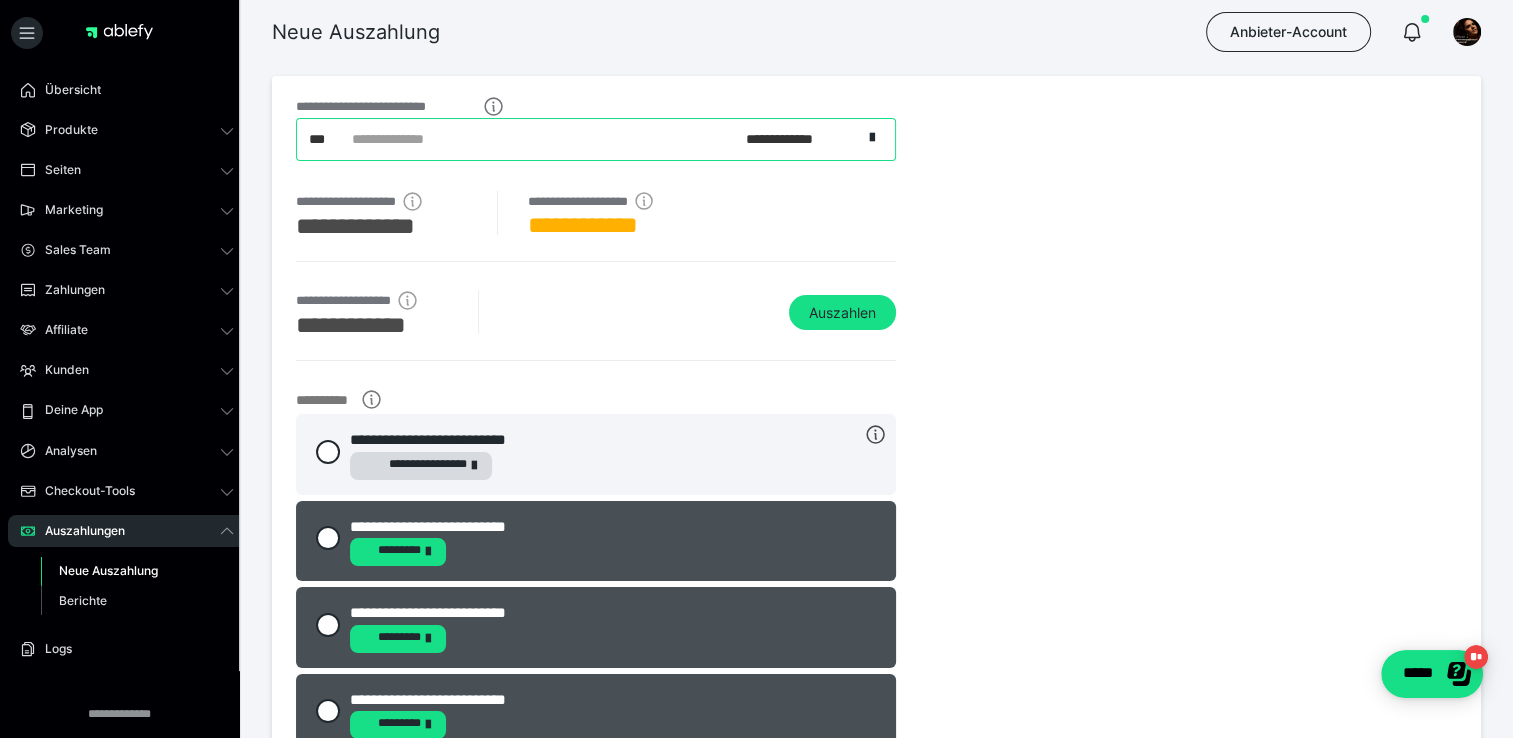 click on "**********" at bounding box center (796, 139) 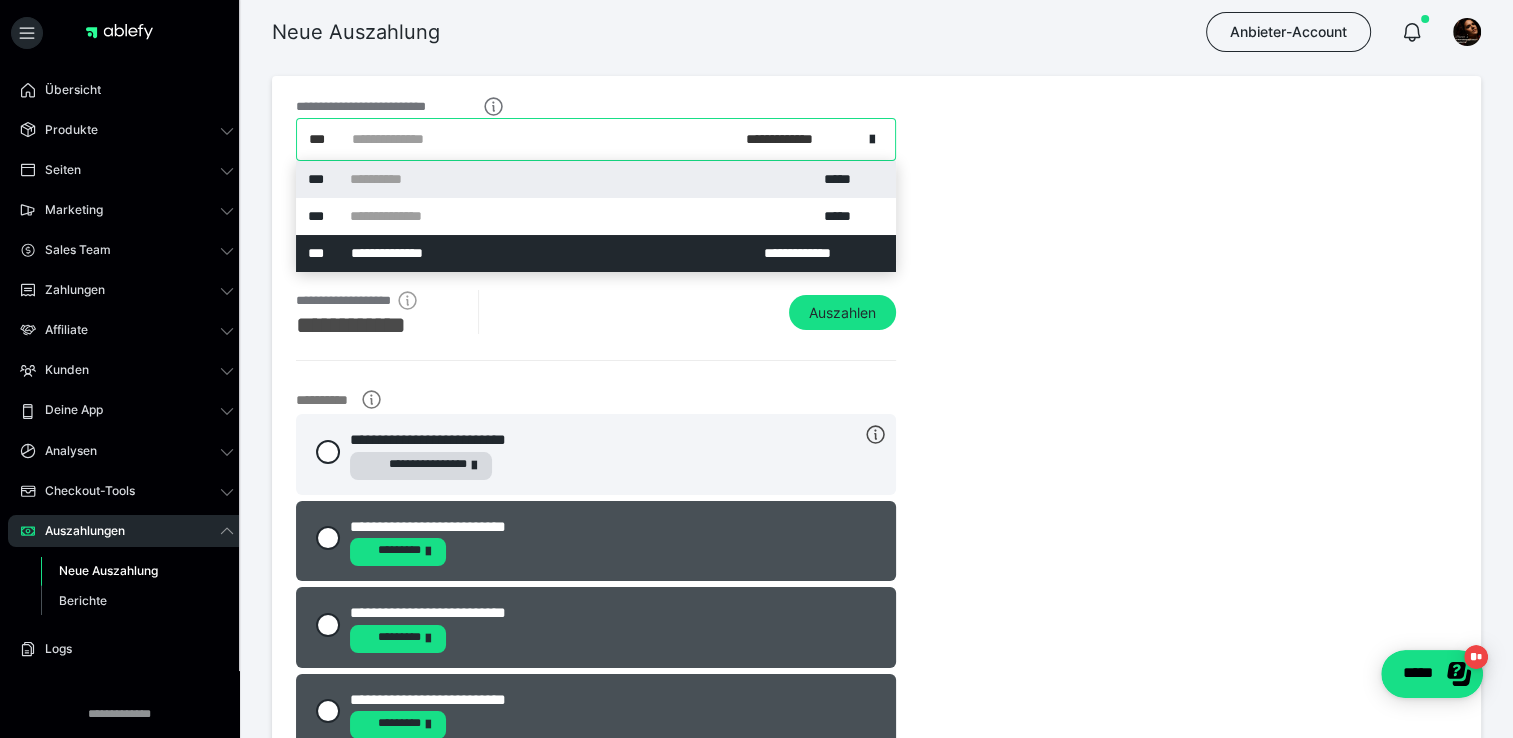 click on "**********" at bounding box center [796, 139] 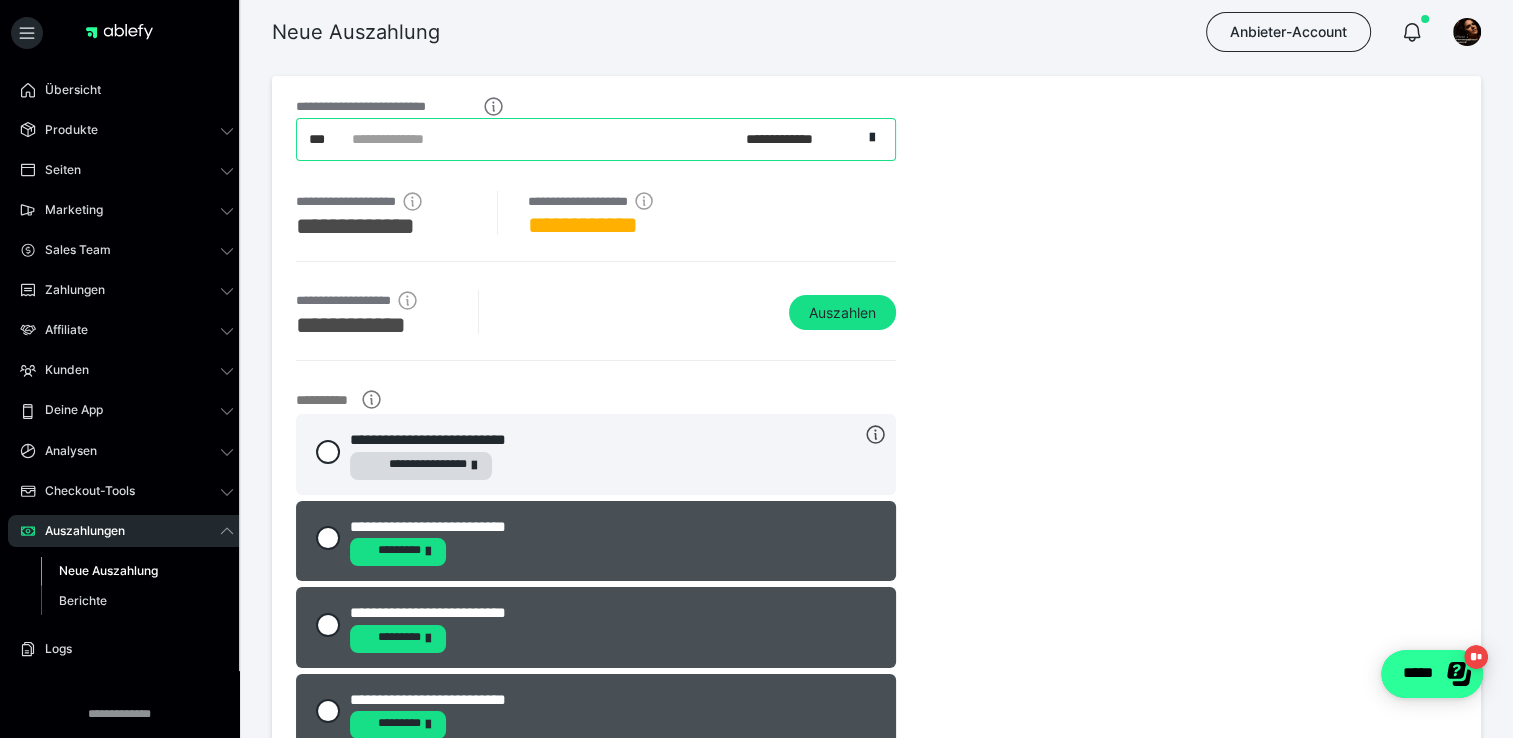 click on "*****" at bounding box center (1432, 674) 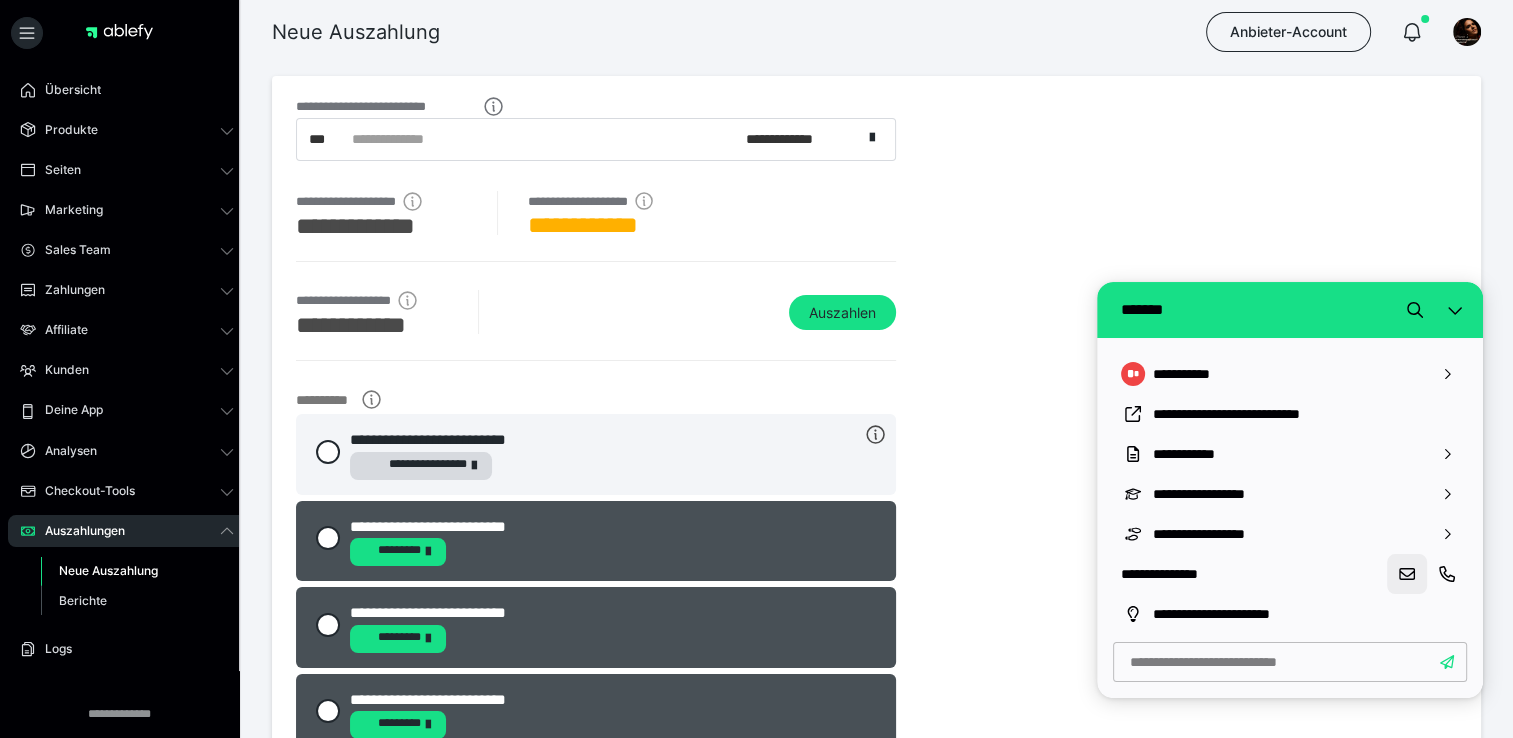 click 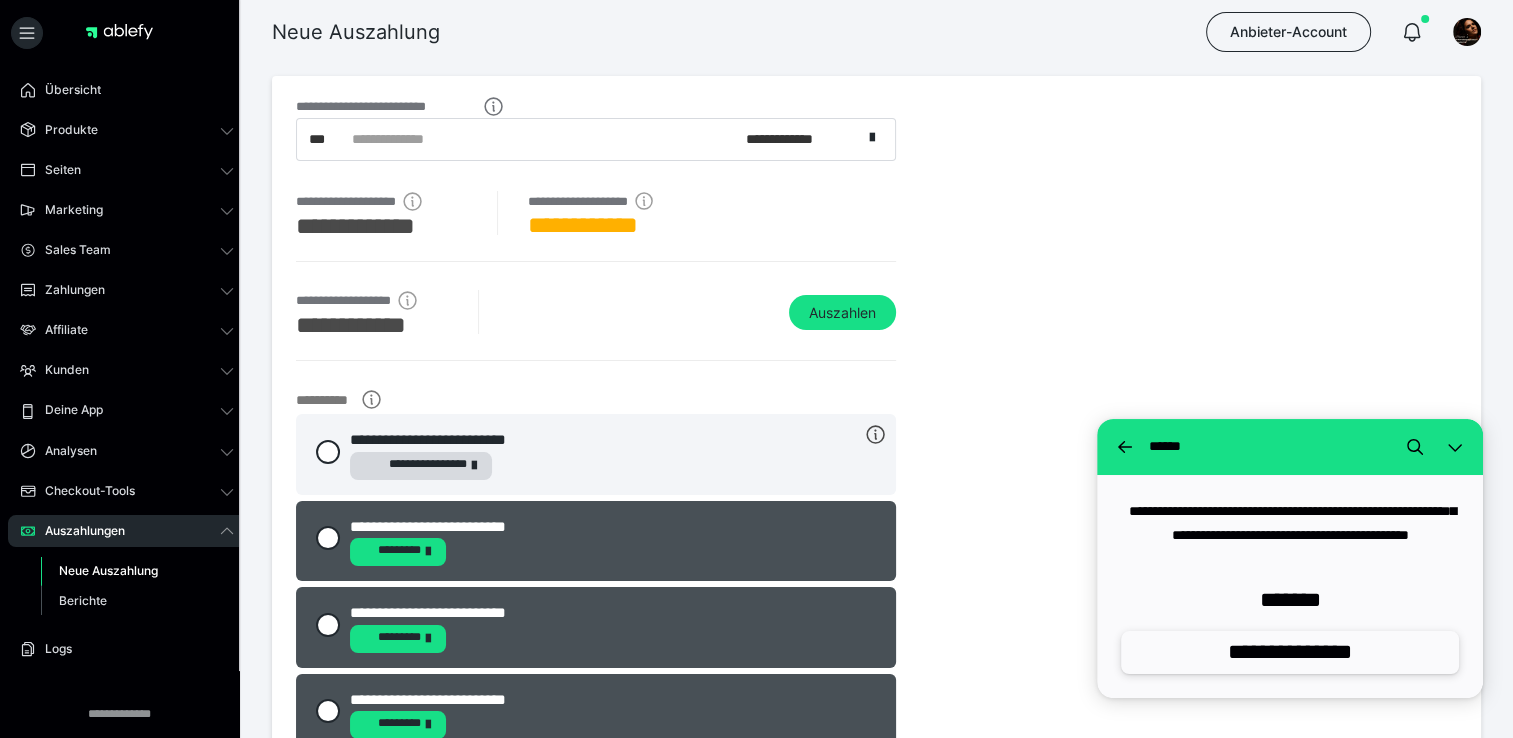 click on "**********" at bounding box center (1290, 652) 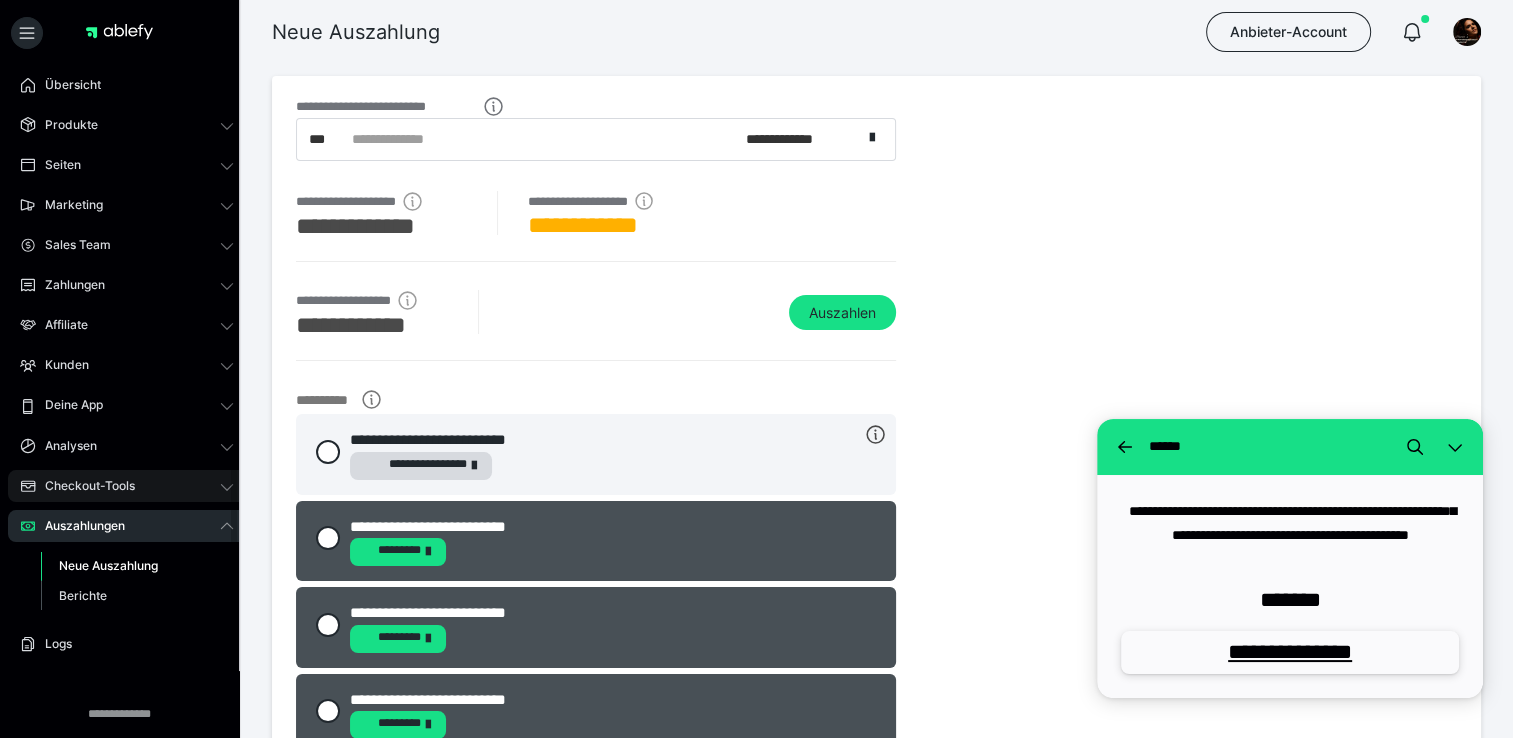 scroll, scrollTop: 0, scrollLeft: 0, axis: both 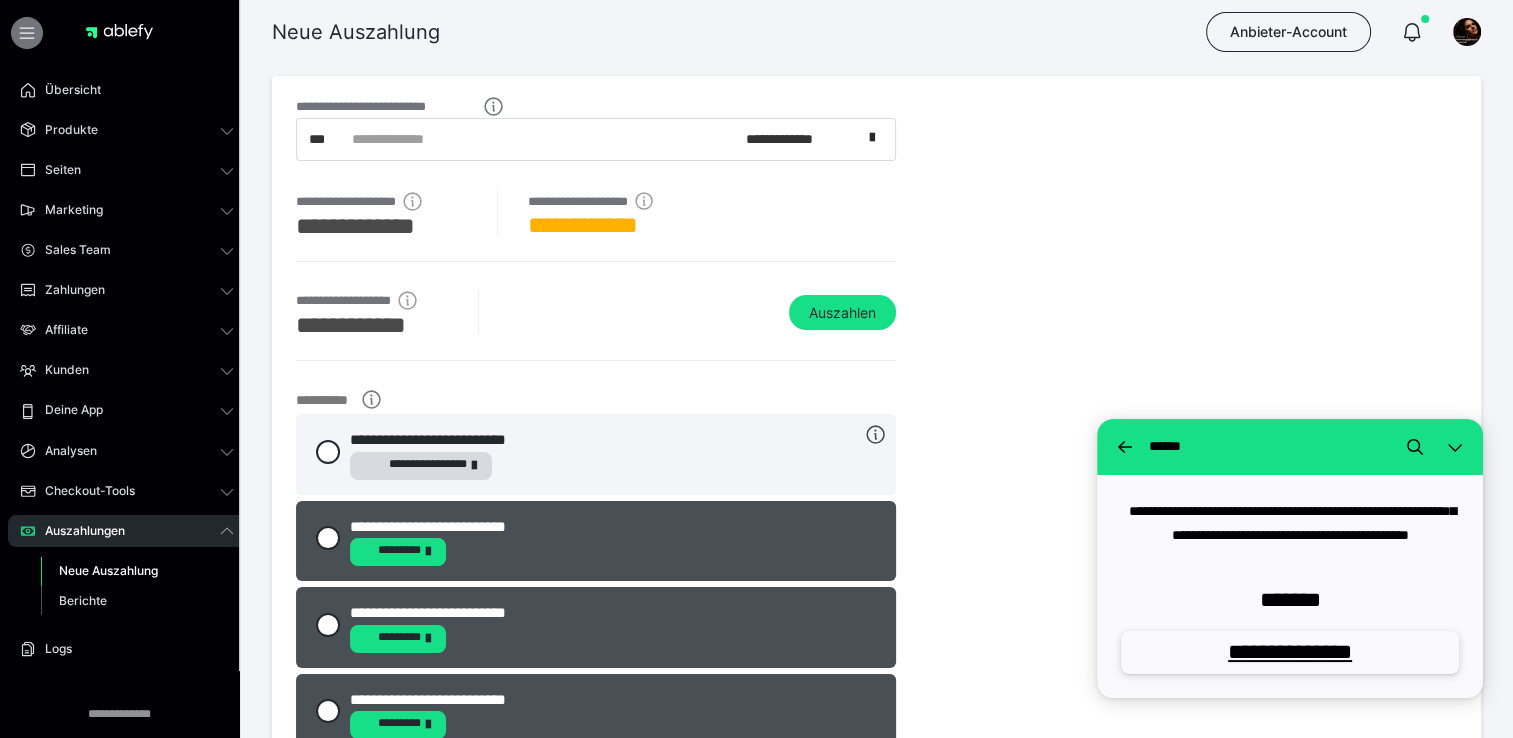 click 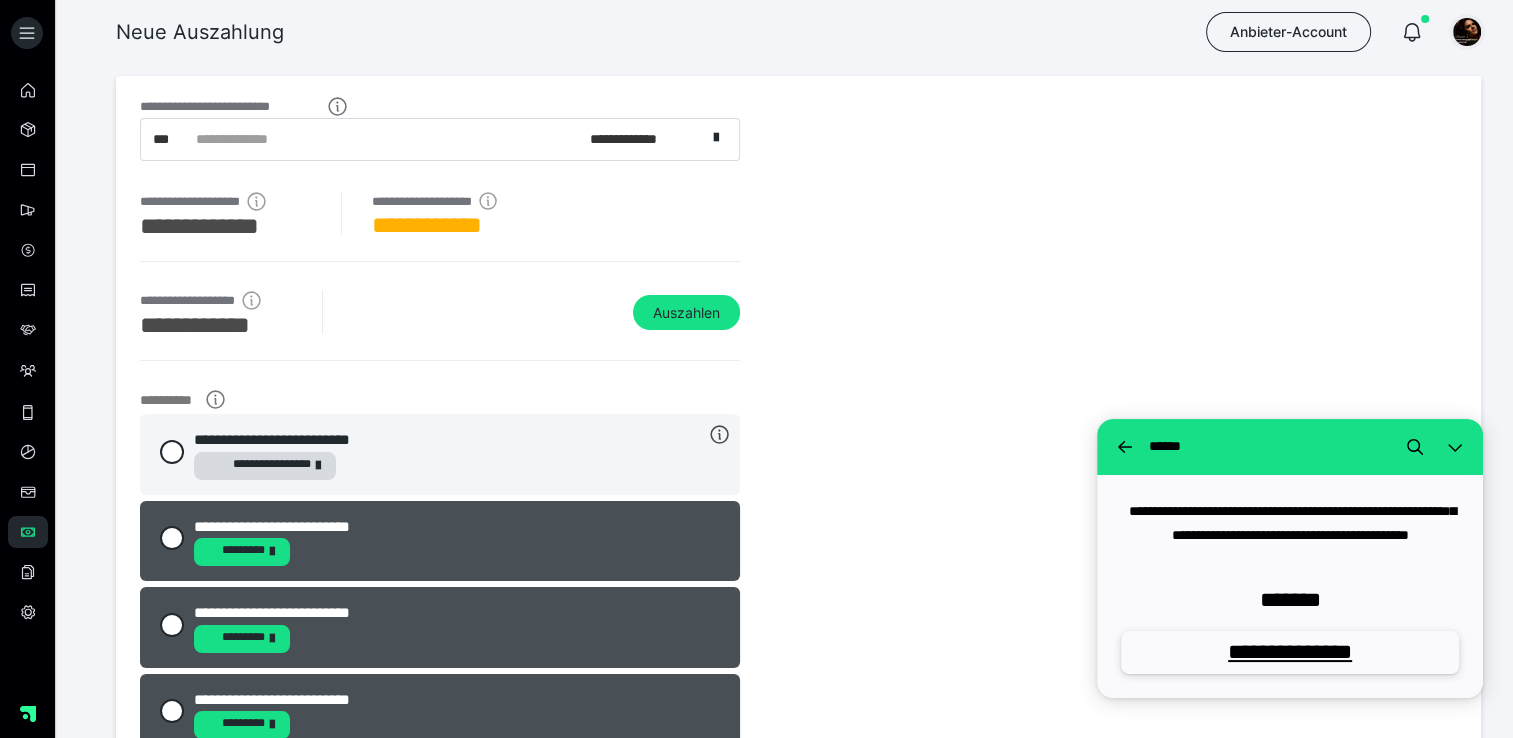 click at bounding box center [1467, 32] 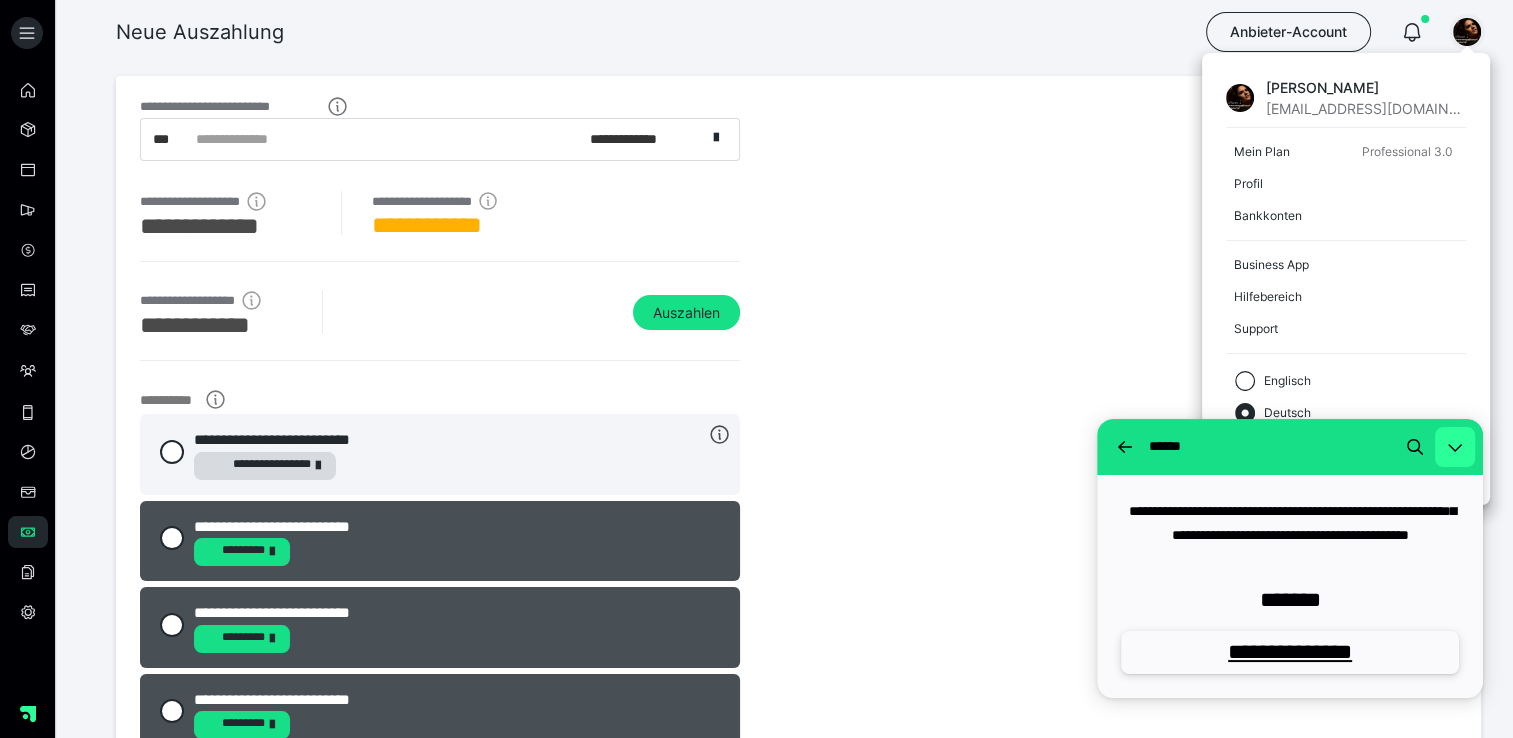 click at bounding box center [1455, 447] 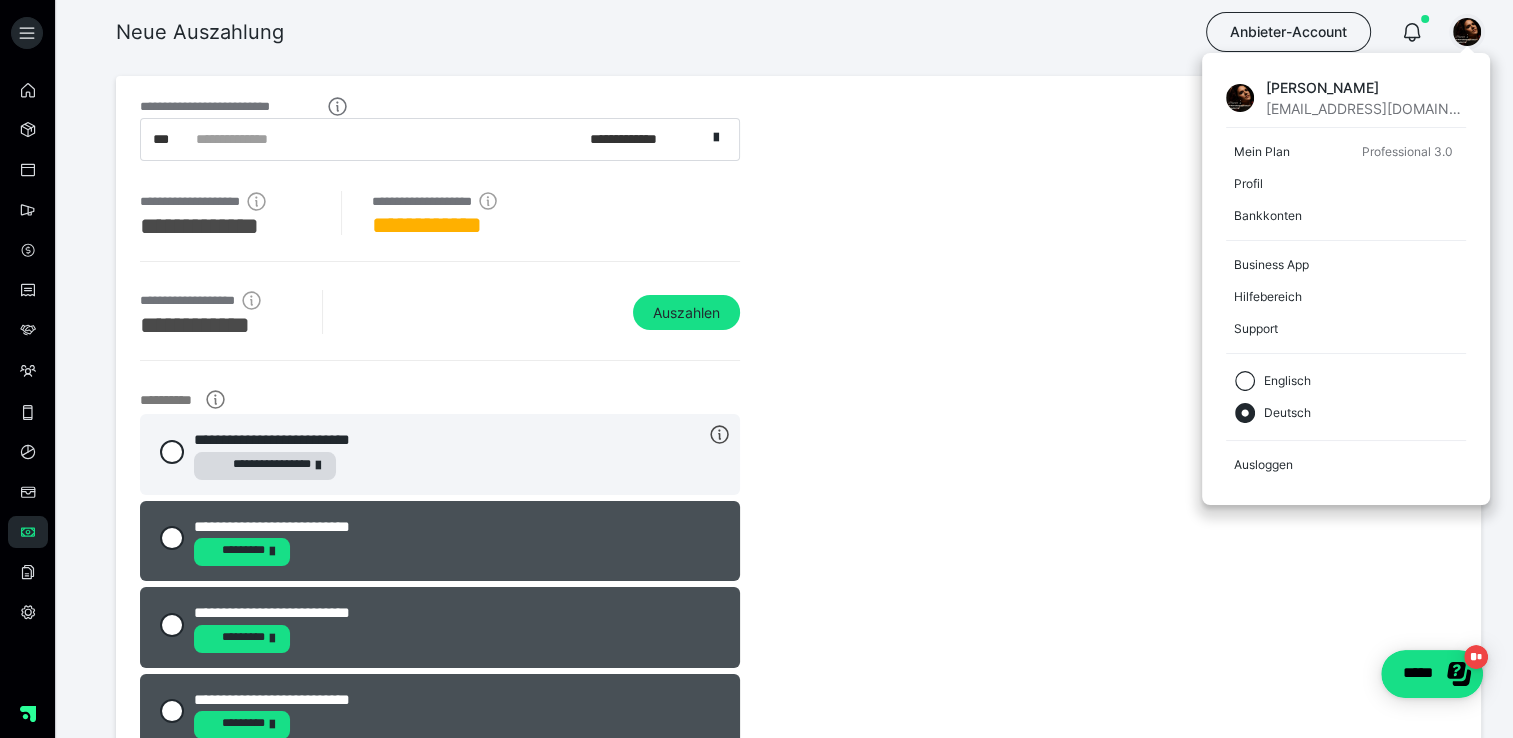 scroll, scrollTop: 0, scrollLeft: 0, axis: both 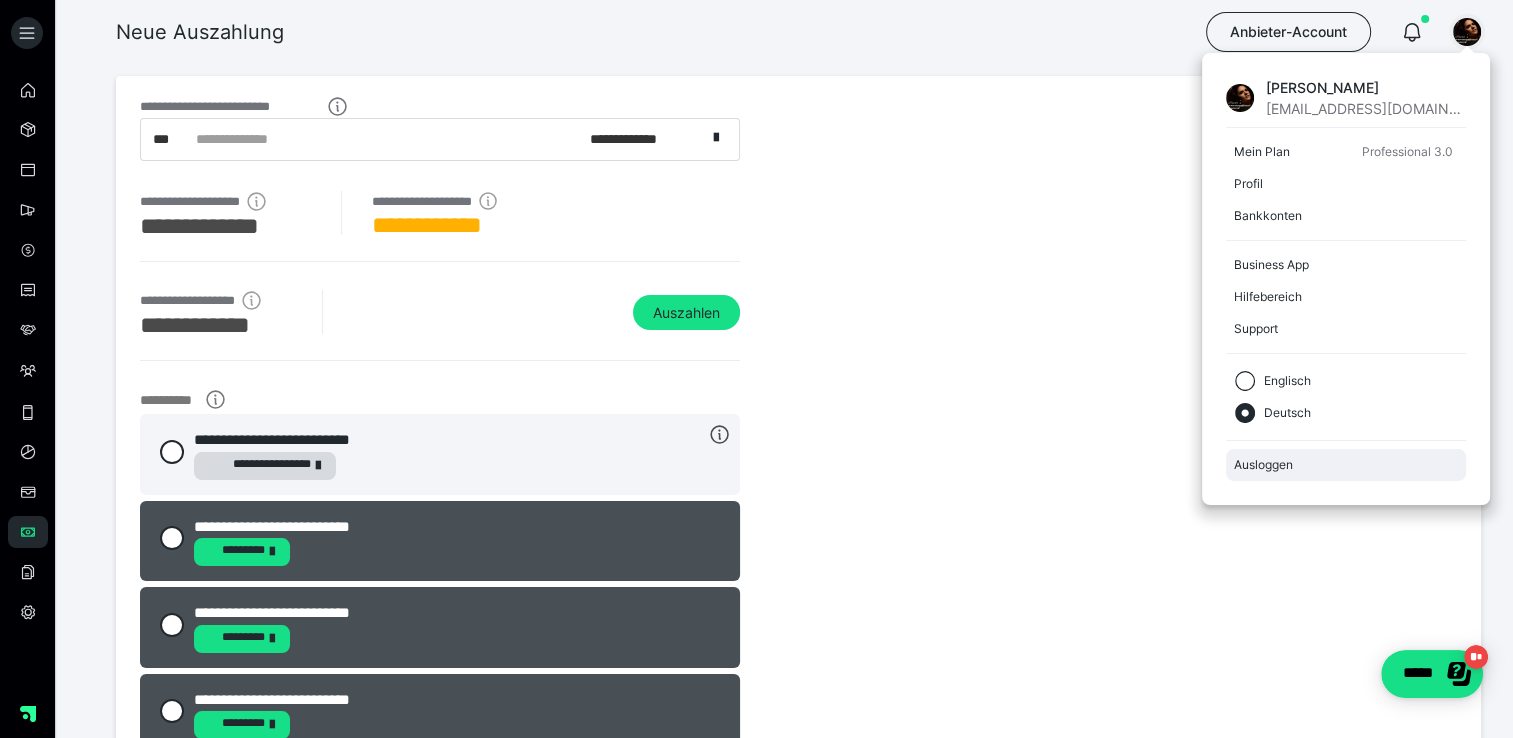 click on "Ausloggen" at bounding box center [1346, 465] 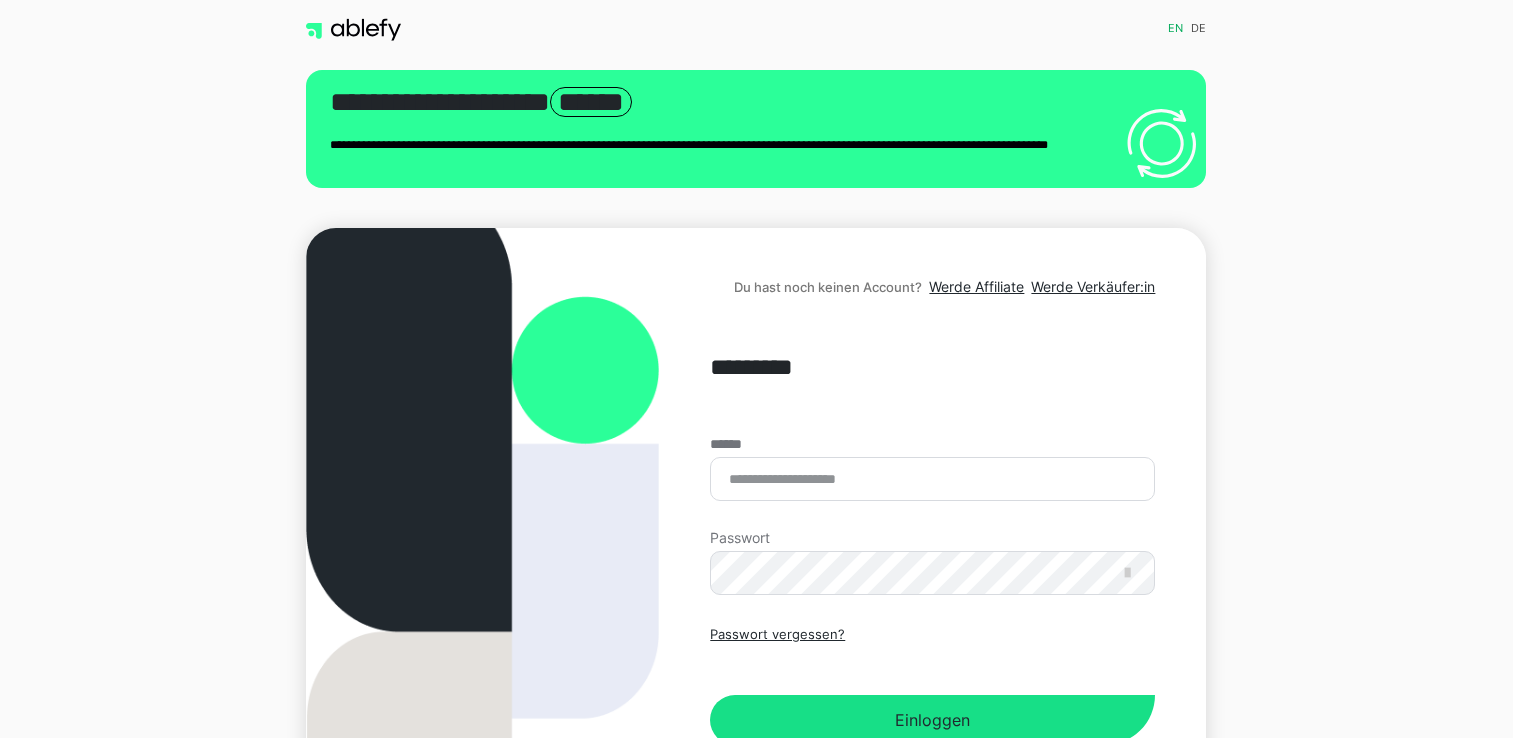 scroll, scrollTop: 0, scrollLeft: 0, axis: both 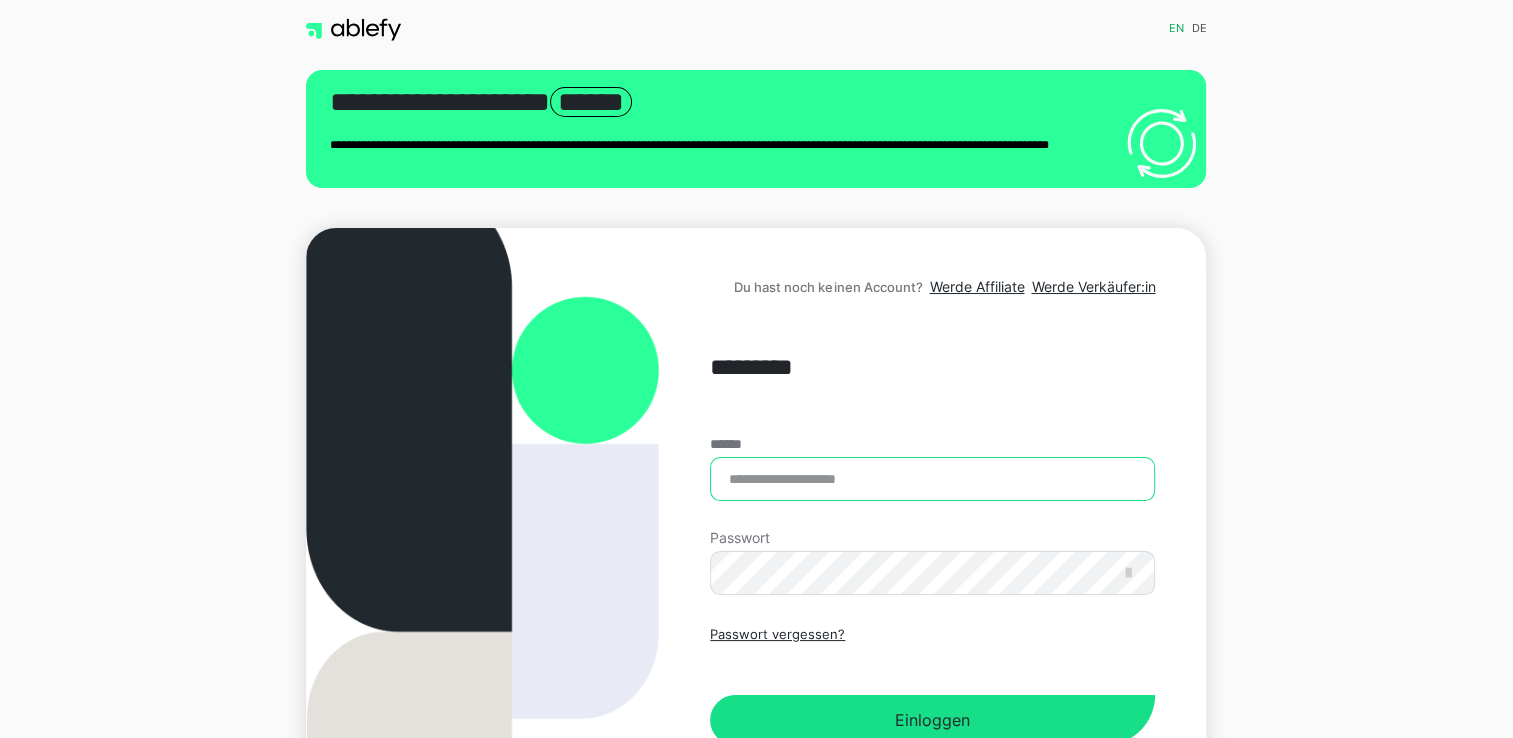 type on "**********" 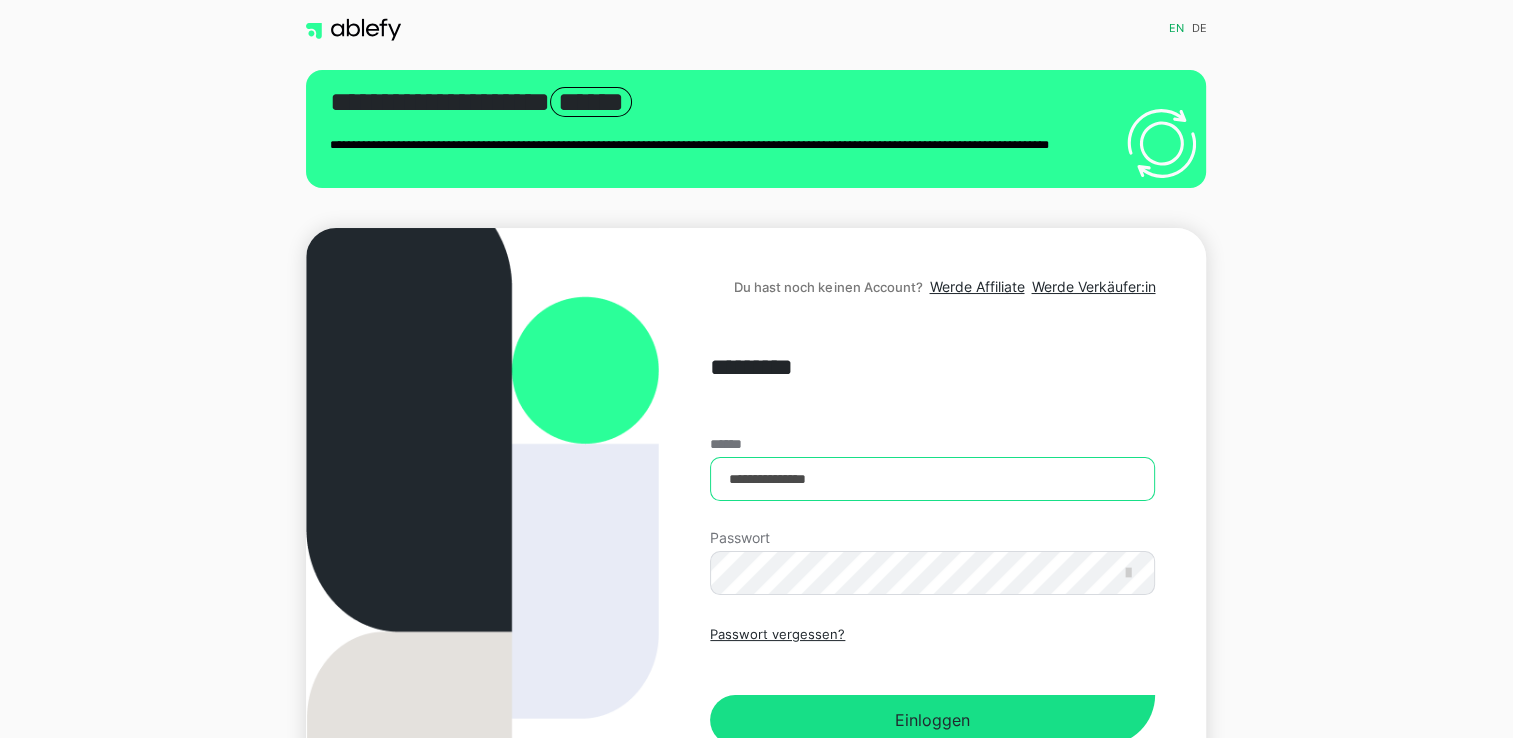 drag, startPoint x: 0, startPoint y: 0, endPoint x: 788, endPoint y: 466, distance: 915.478 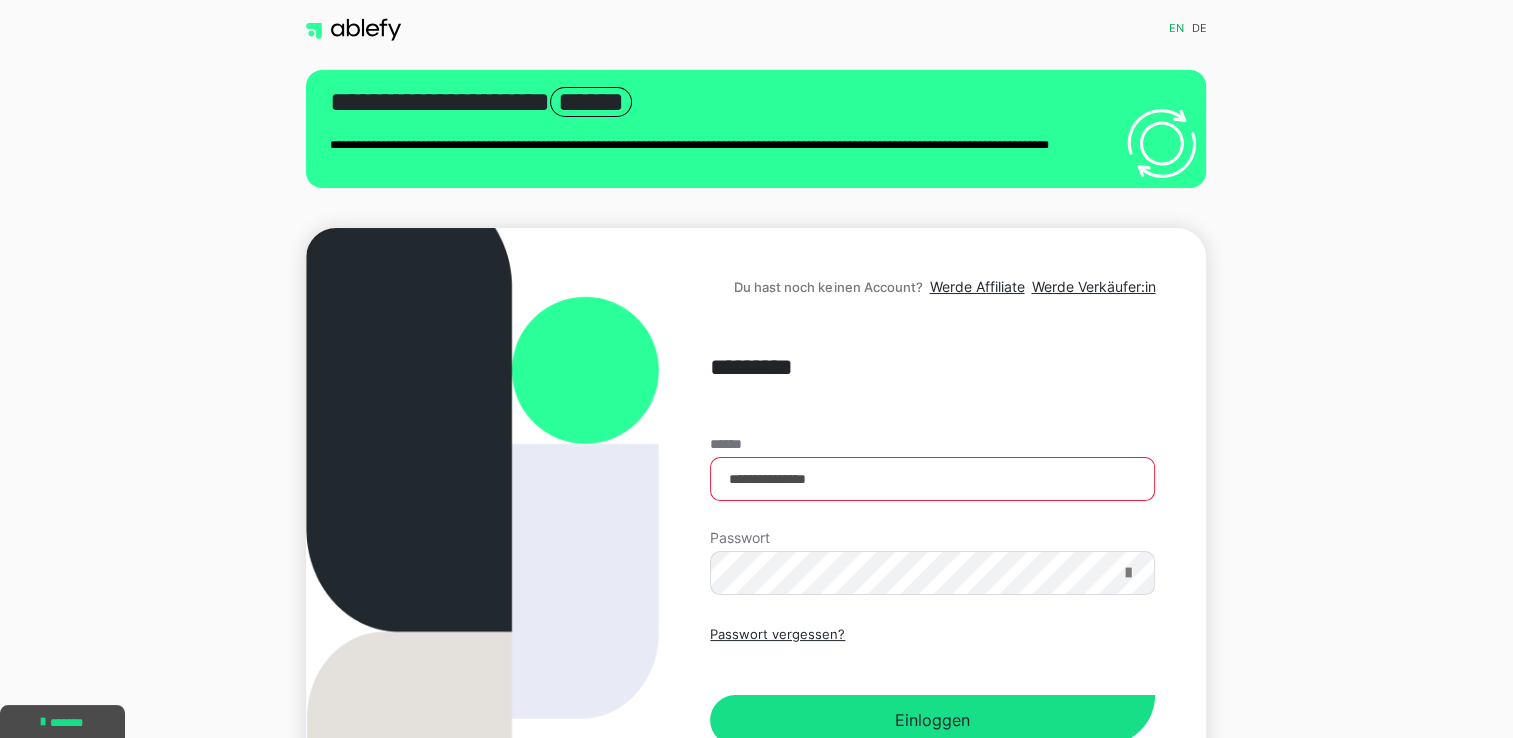 click at bounding box center [1127, 573] 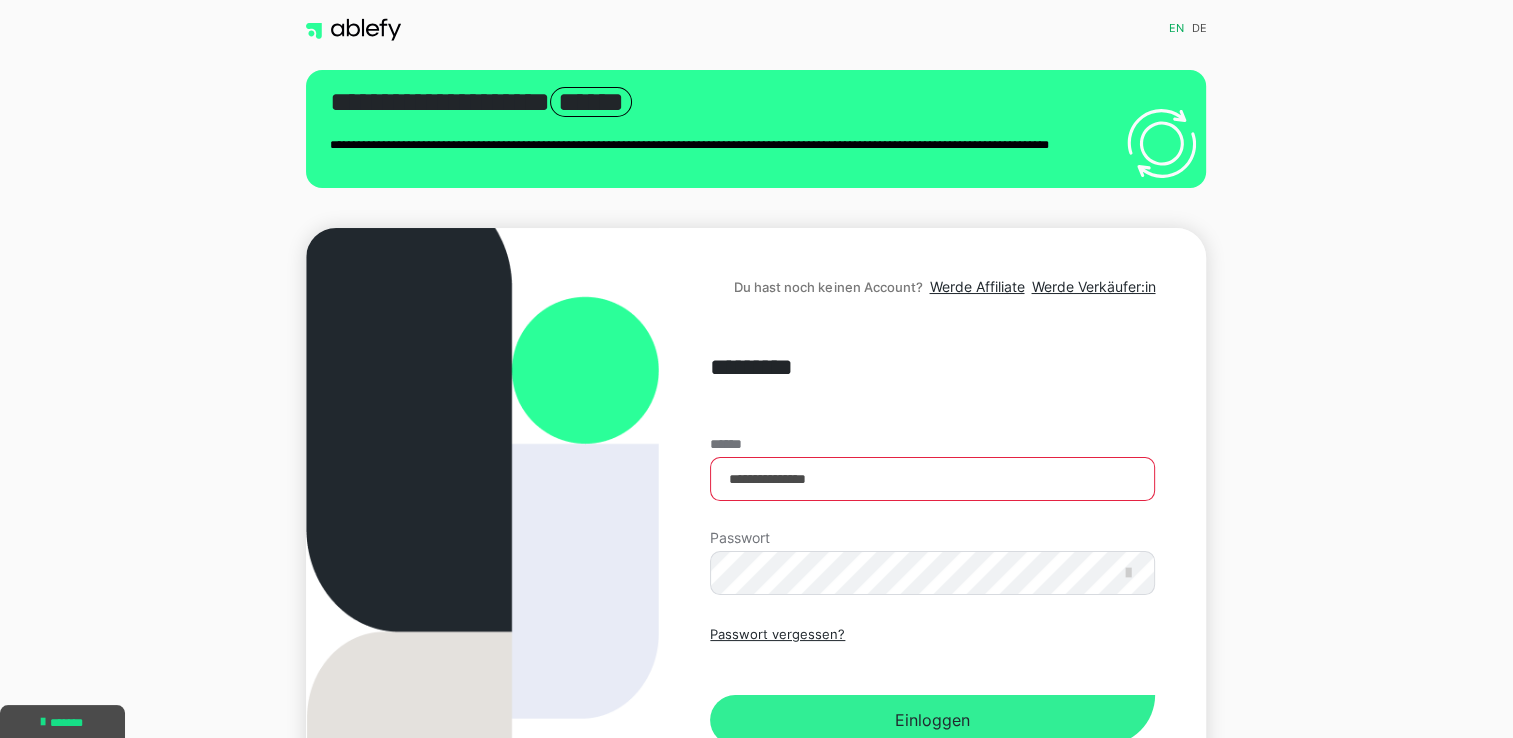 click on "Einloggen" at bounding box center [932, 720] 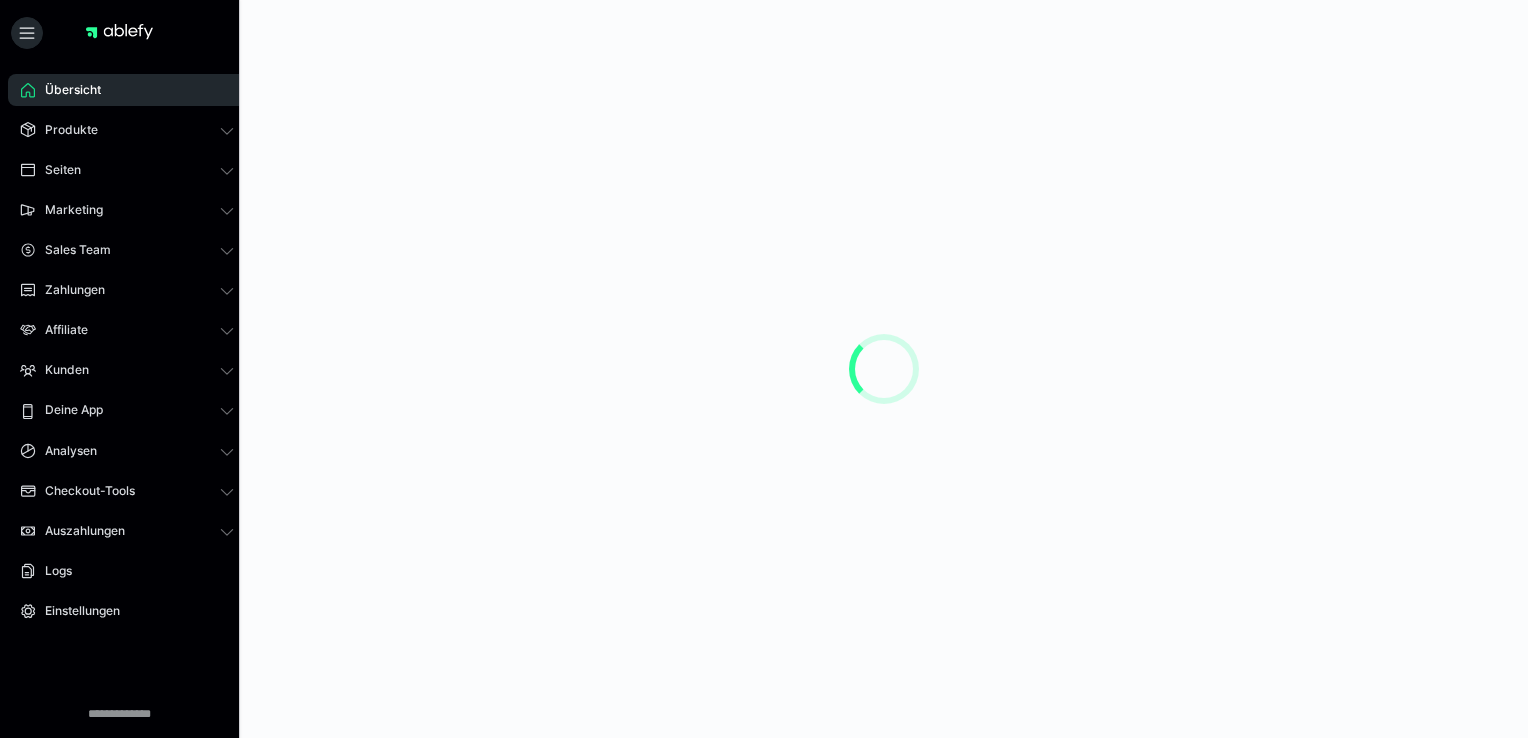scroll, scrollTop: 0, scrollLeft: 0, axis: both 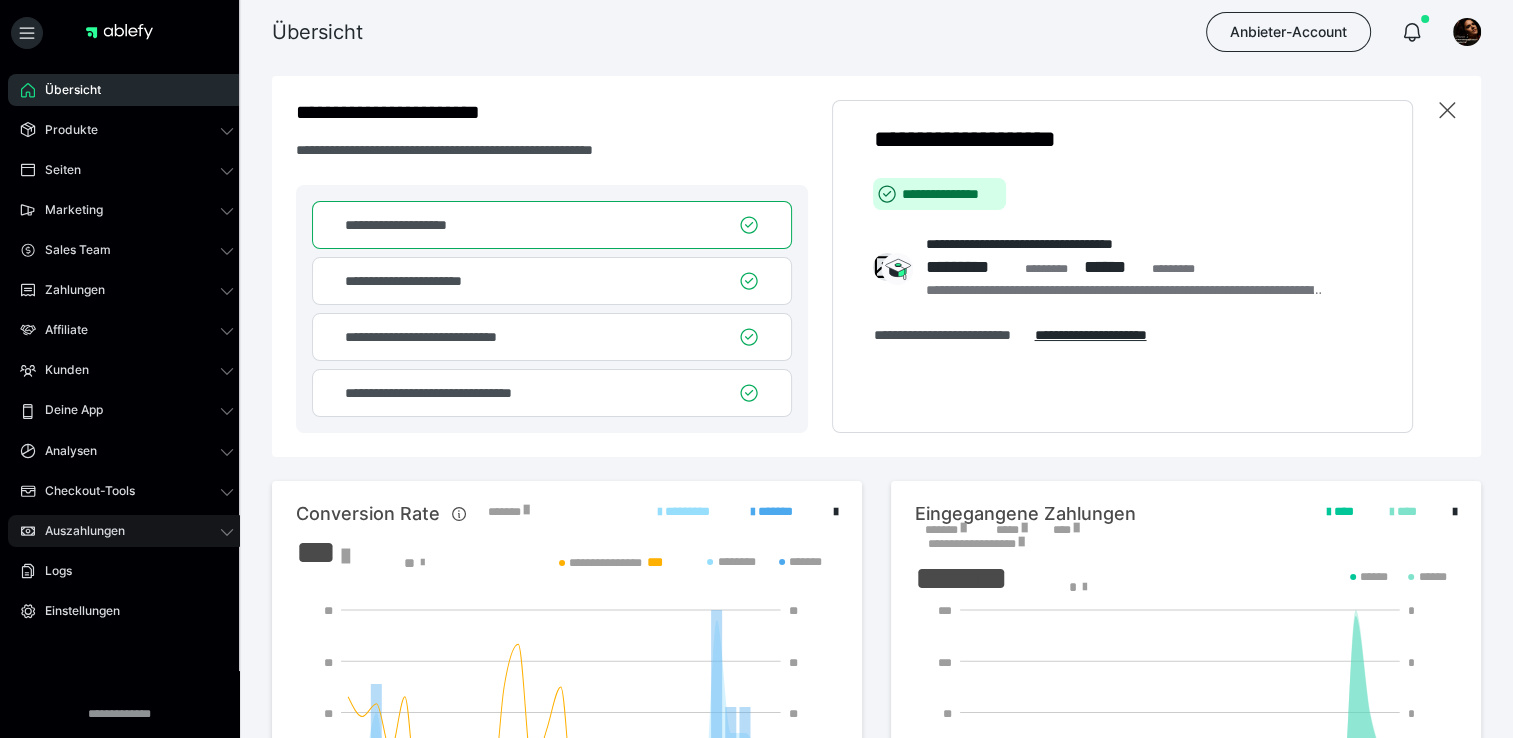 click on "Auszahlungen" at bounding box center [78, 531] 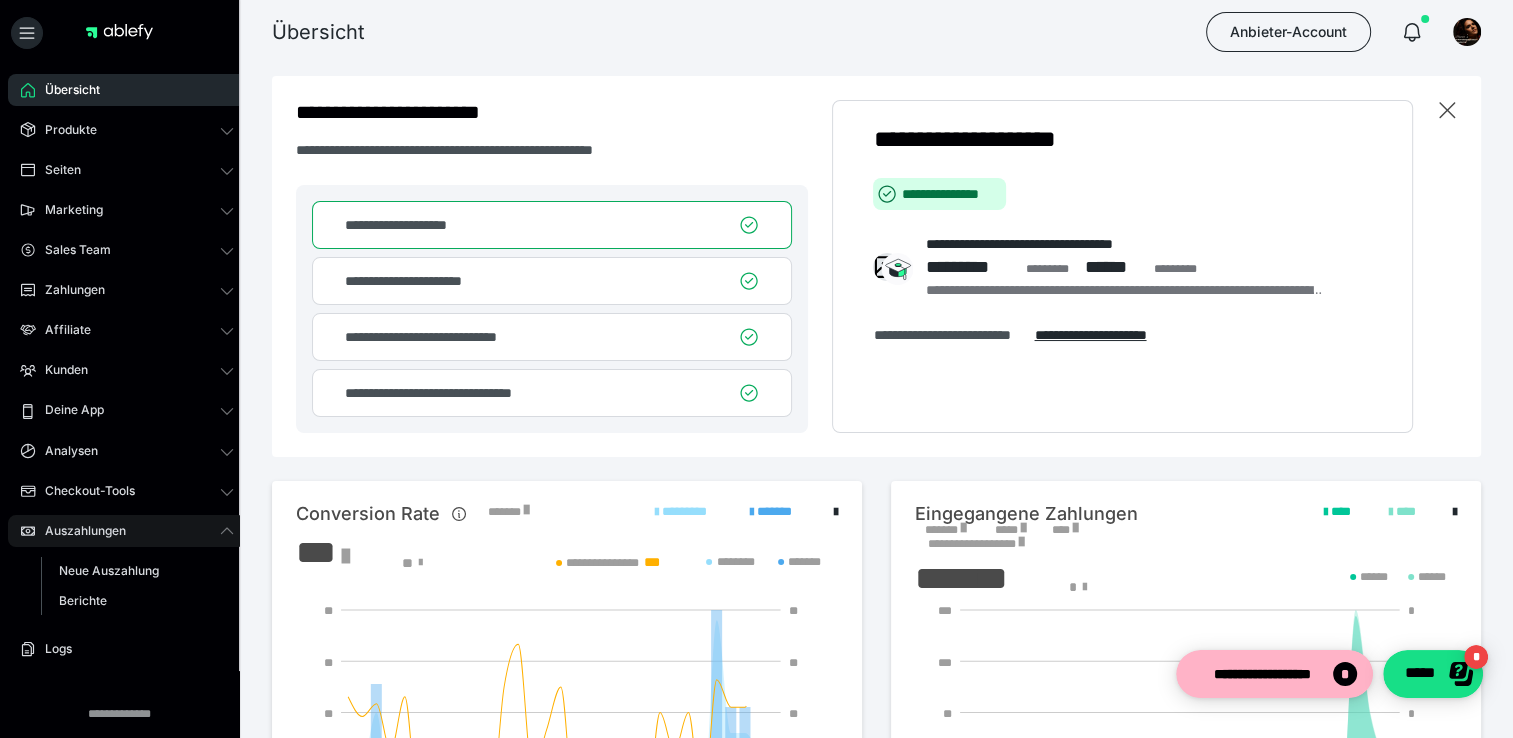 scroll, scrollTop: 0, scrollLeft: 0, axis: both 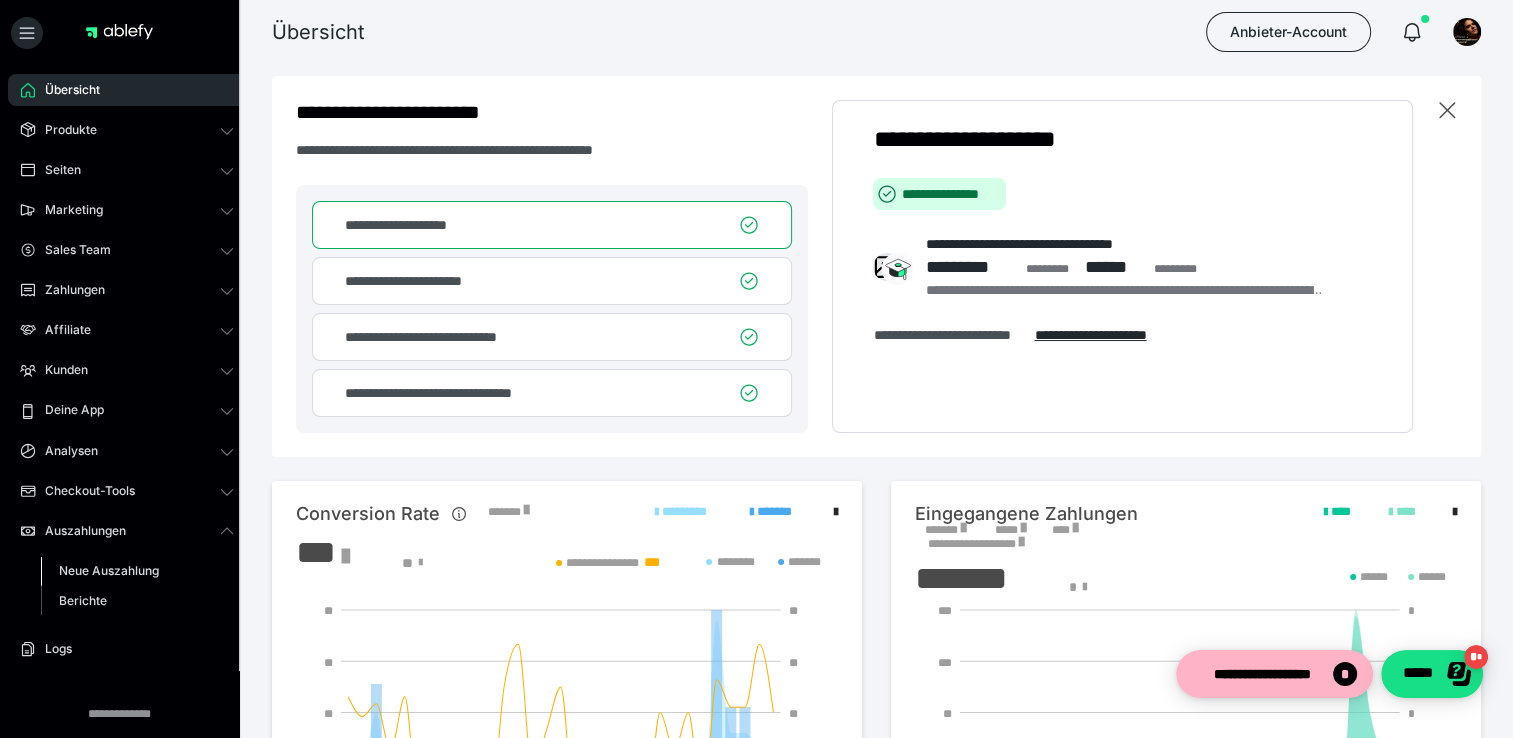 click on "Neue Auszahlung" at bounding box center (109, 570) 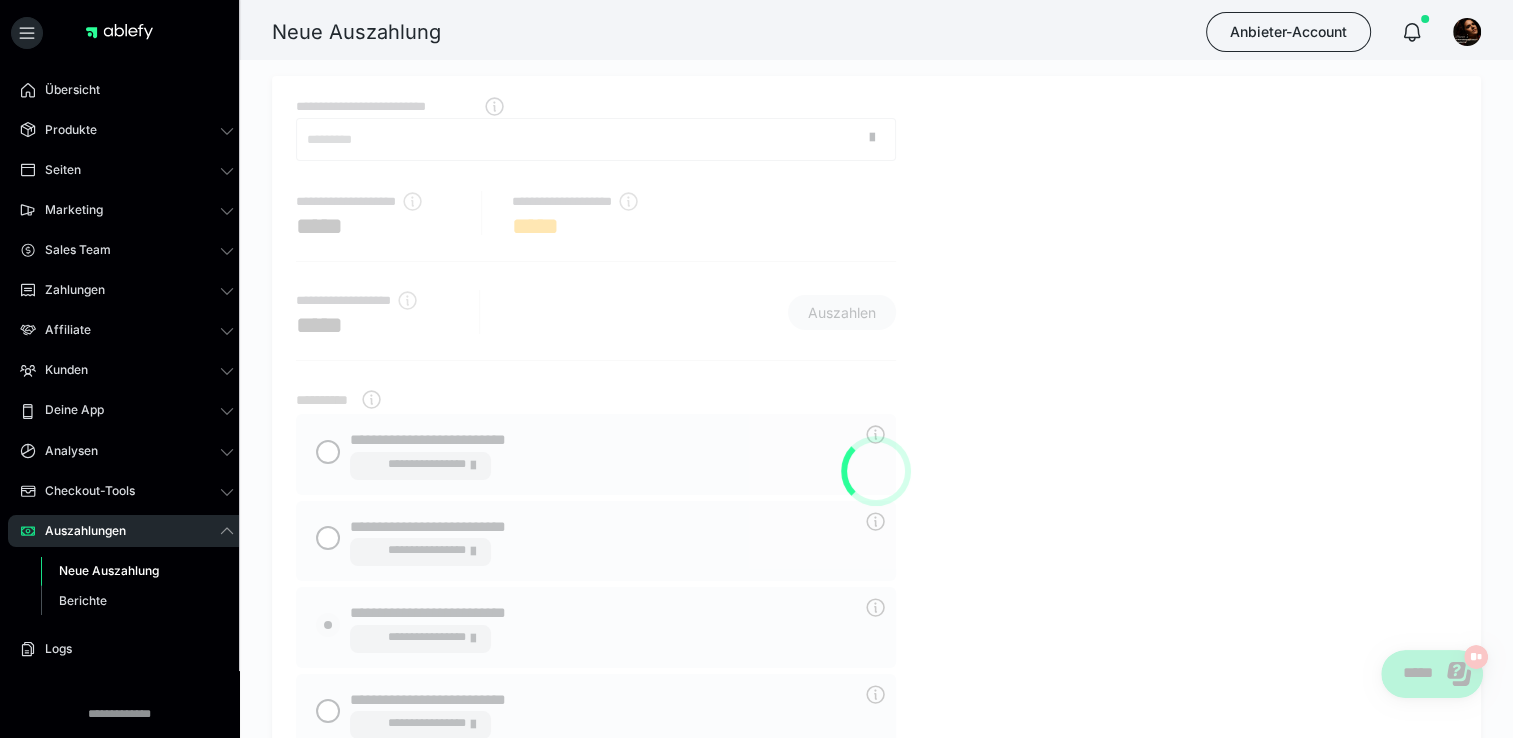 radio on "****" 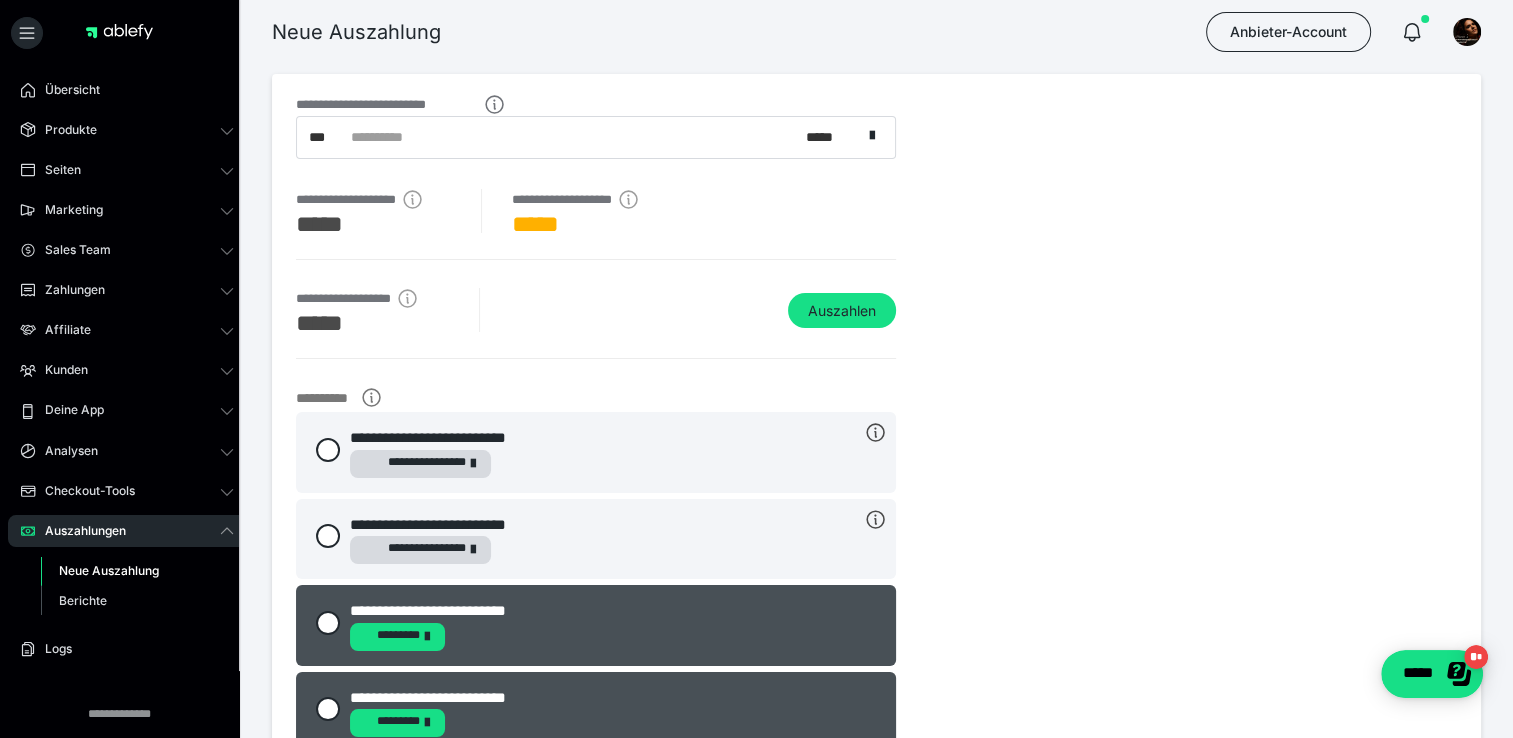 scroll, scrollTop: 0, scrollLeft: 0, axis: both 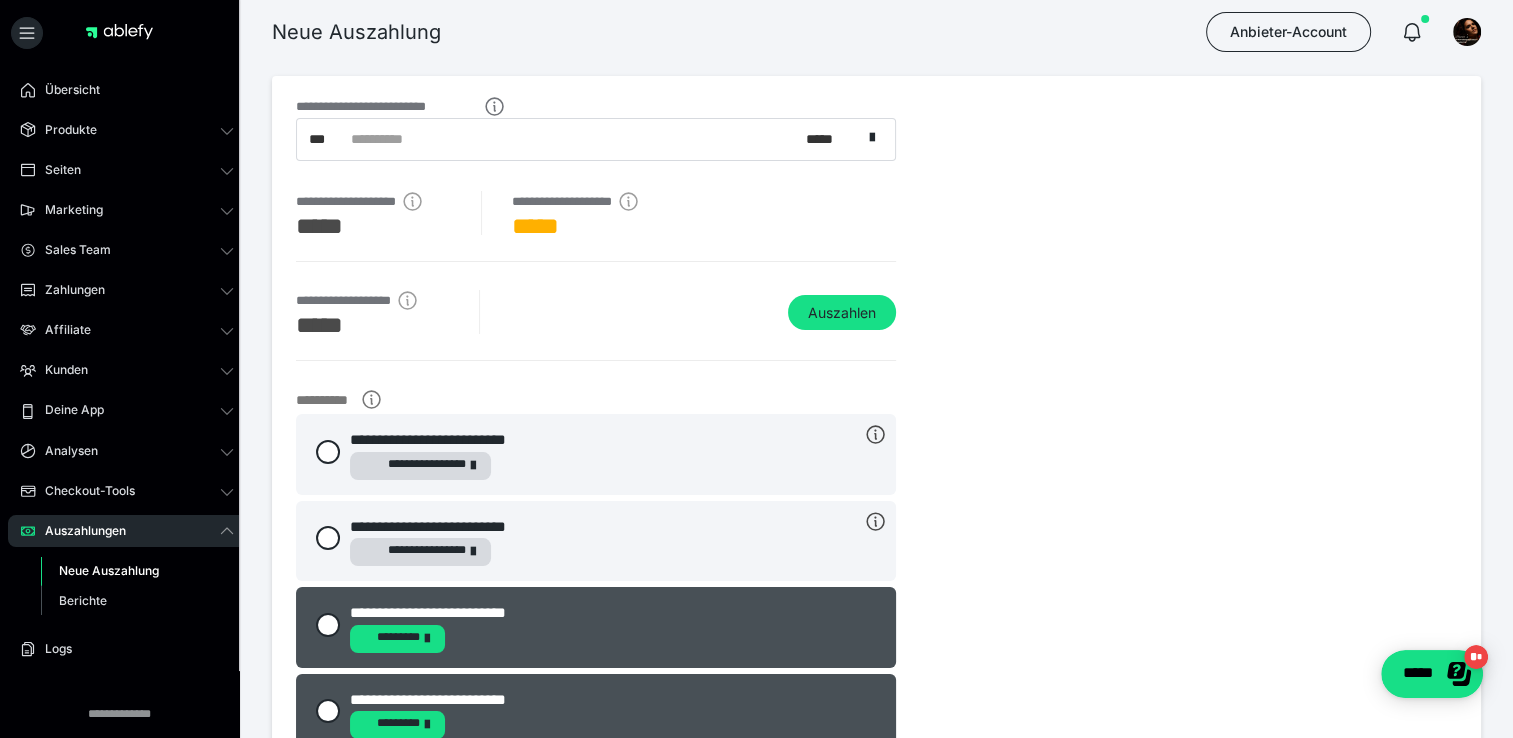 click on "**********" at bounding box center [579, 139] 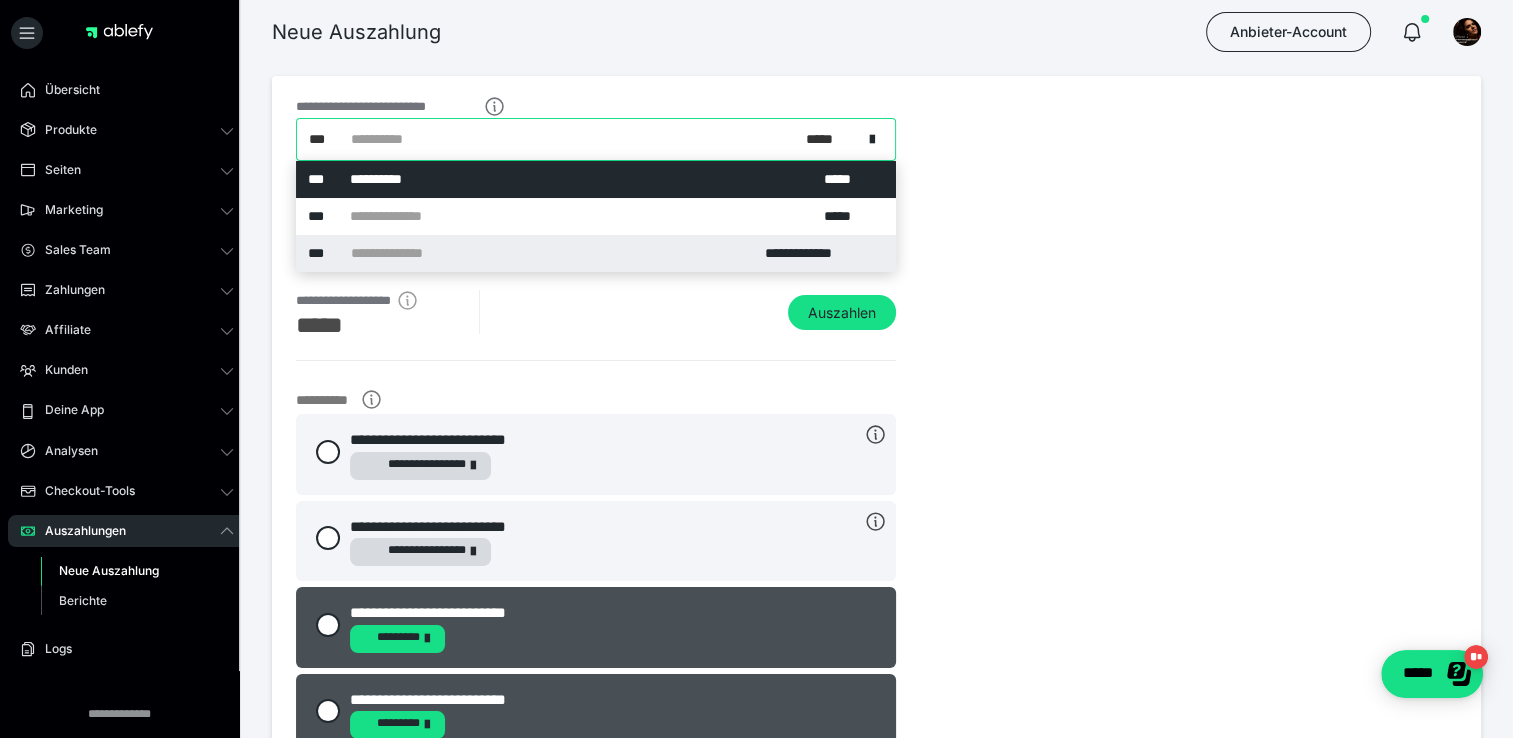 click on "**********" at bounding box center [596, 253] 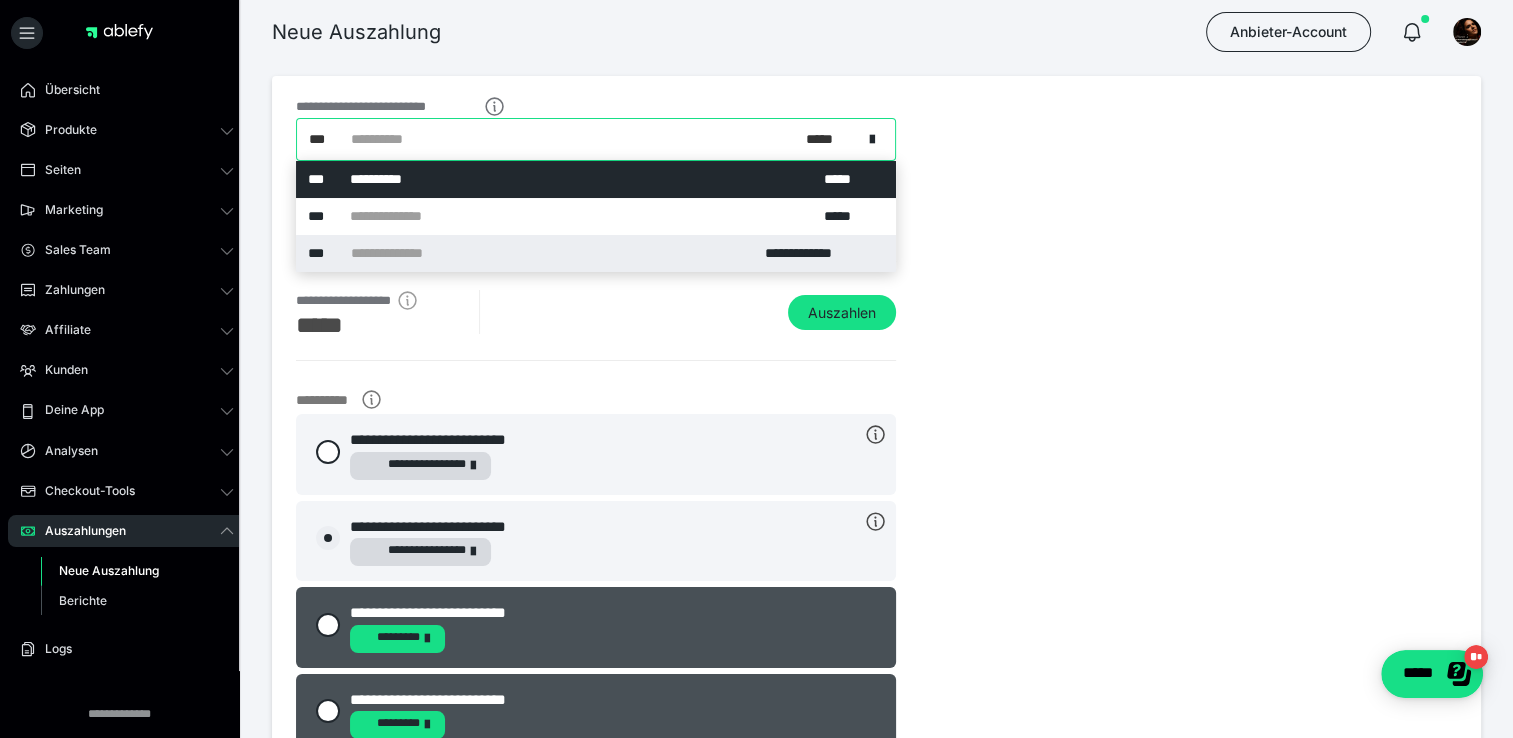 radio on "****" 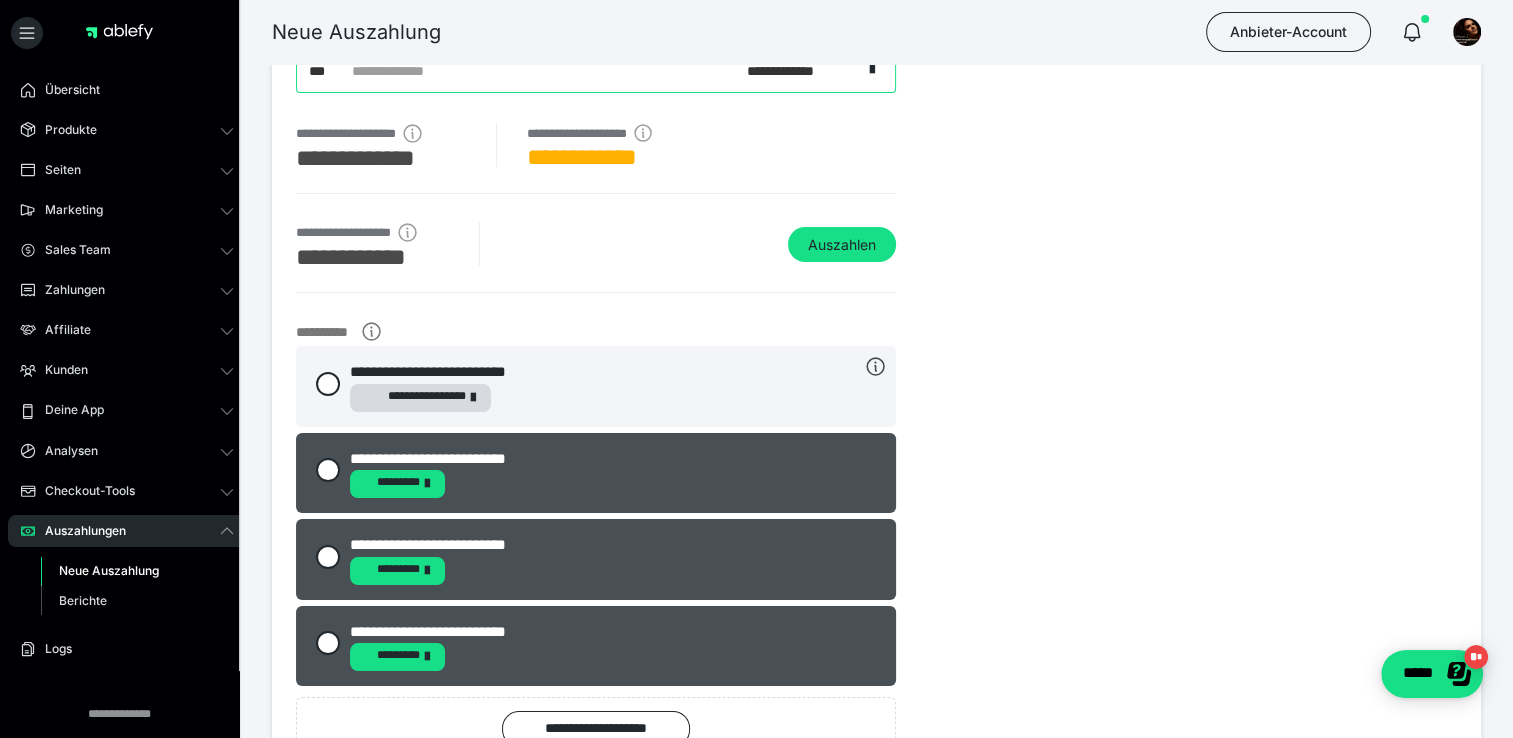 scroll, scrollTop: 267, scrollLeft: 0, axis: vertical 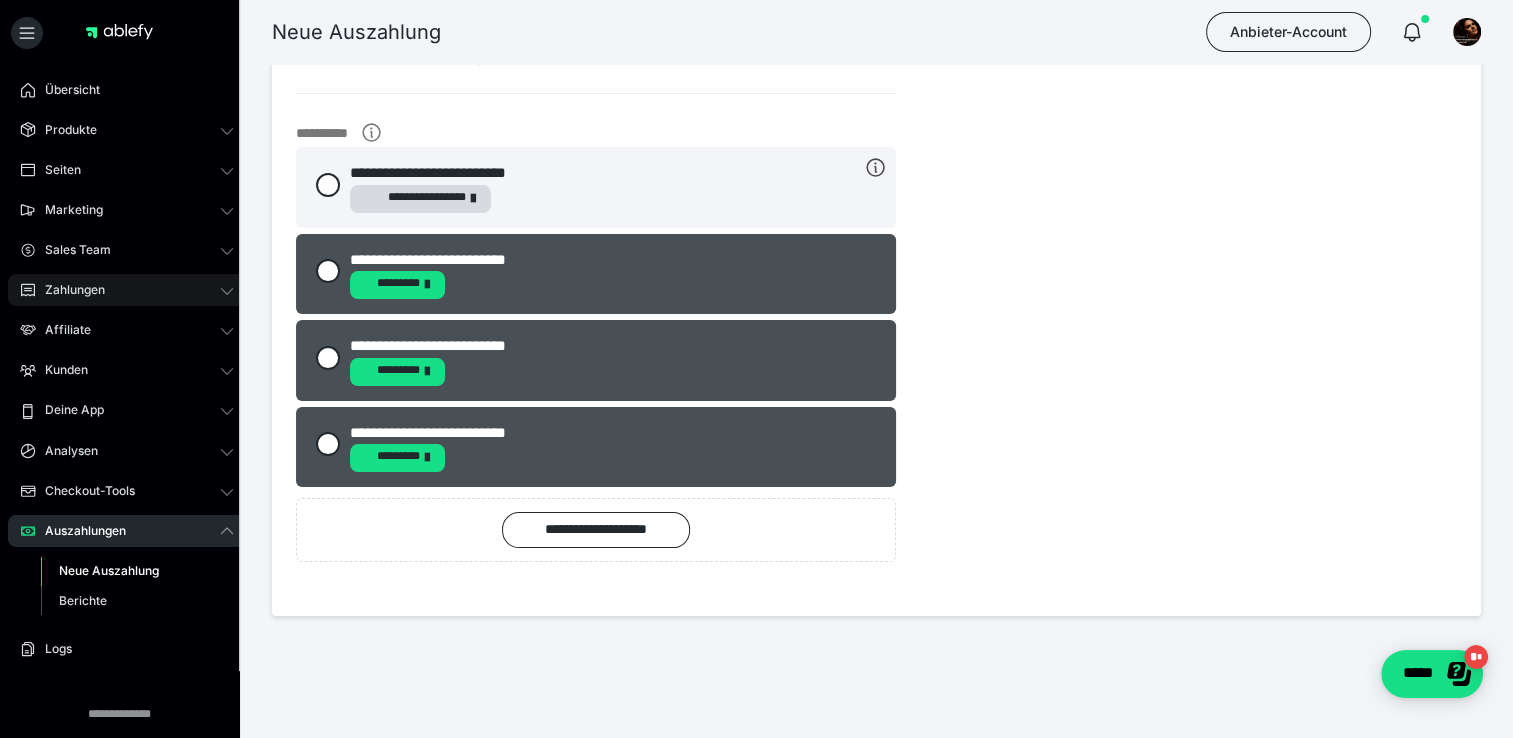 click on "Zahlungen" at bounding box center (68, 290) 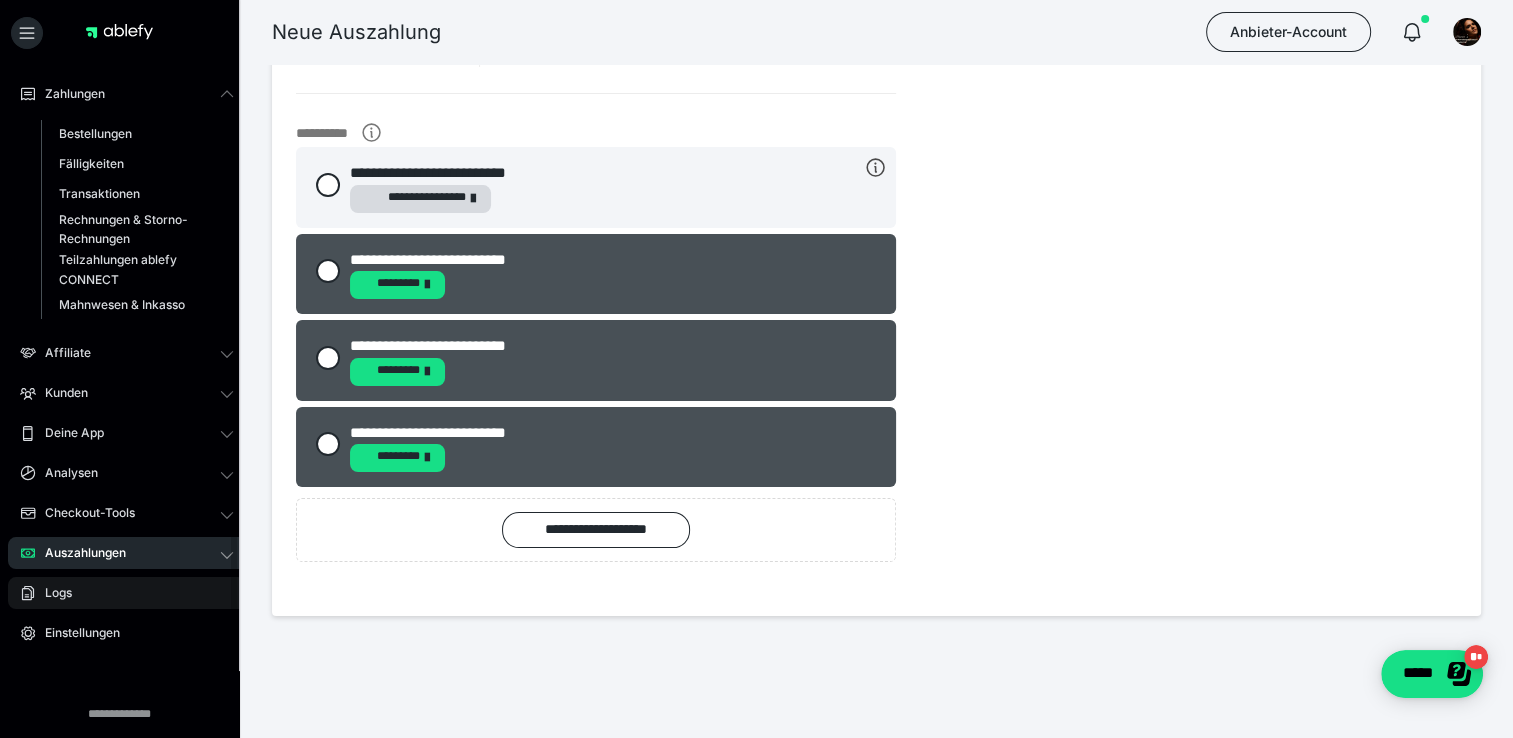 scroll, scrollTop: 220, scrollLeft: 0, axis: vertical 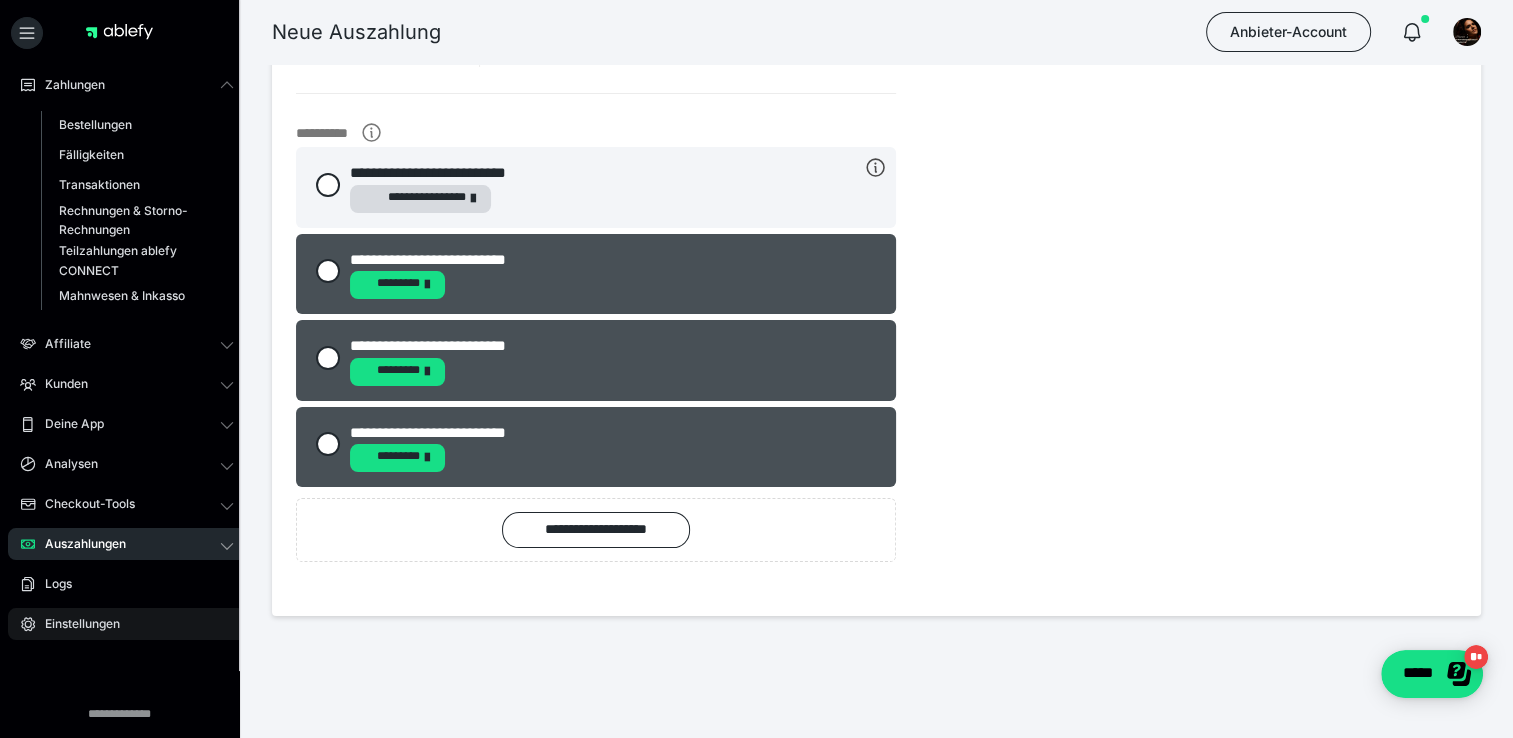 click on "Einstellungen" at bounding box center [127, 624] 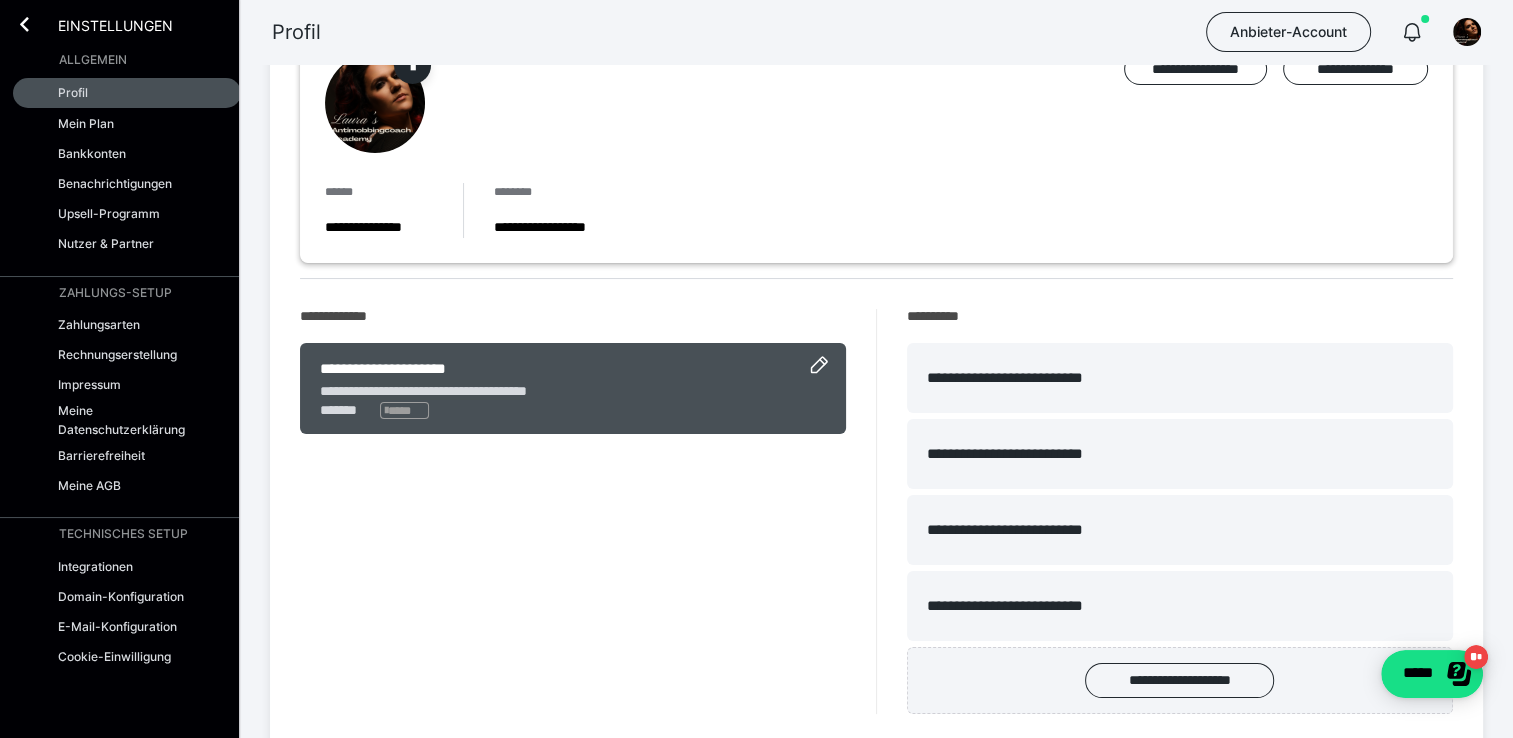 scroll, scrollTop: 100, scrollLeft: 0, axis: vertical 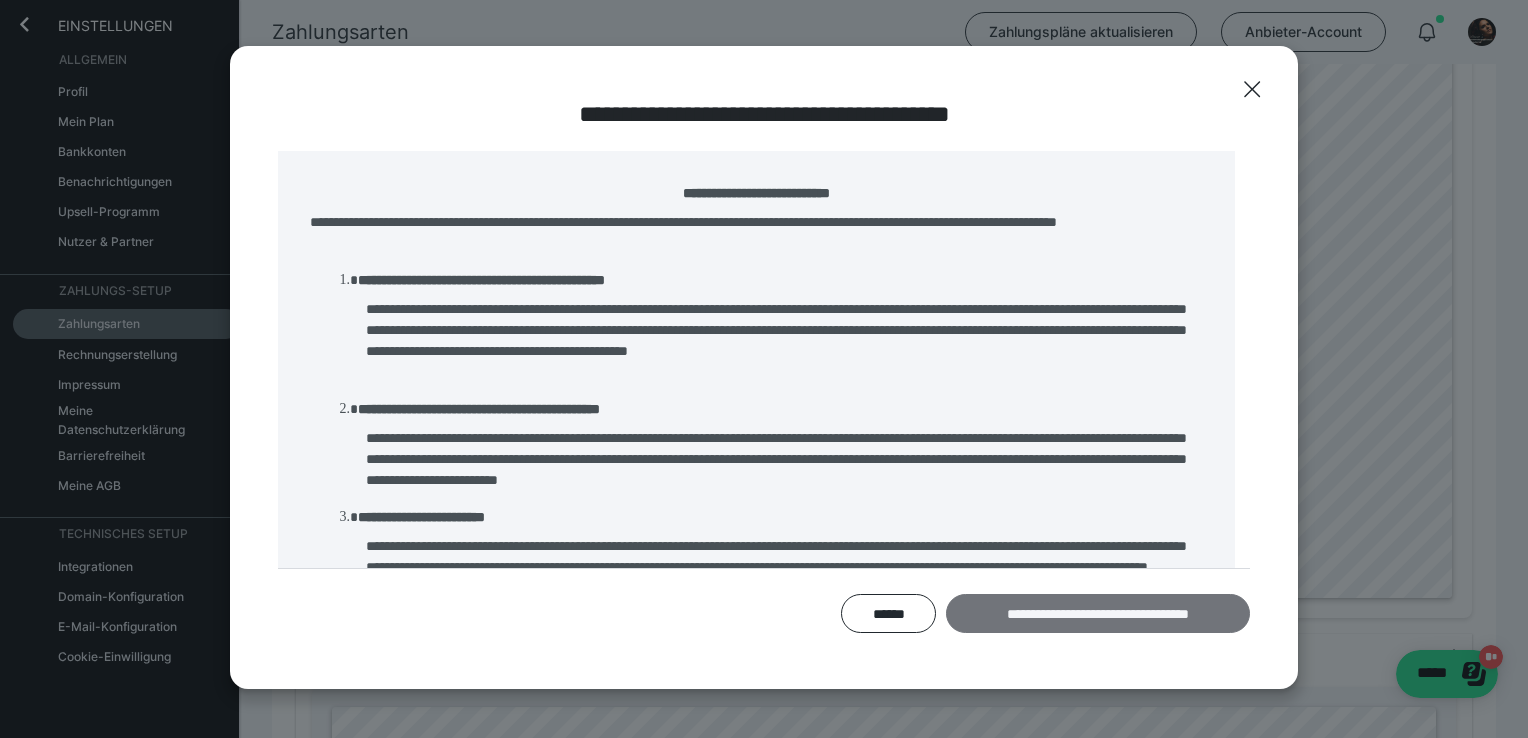 click on "**********" at bounding box center [1098, 614] 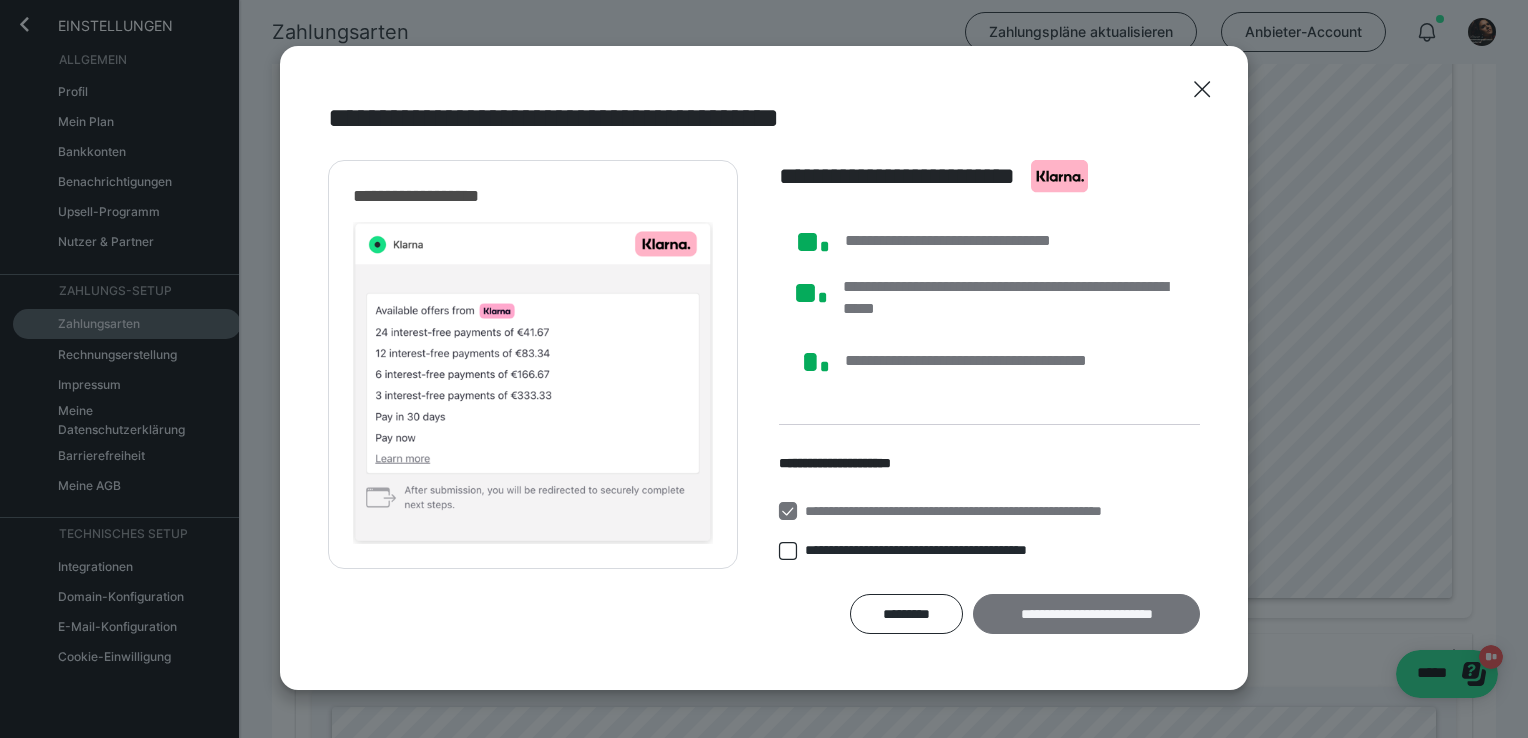 click on "**********" at bounding box center (1086, 614) 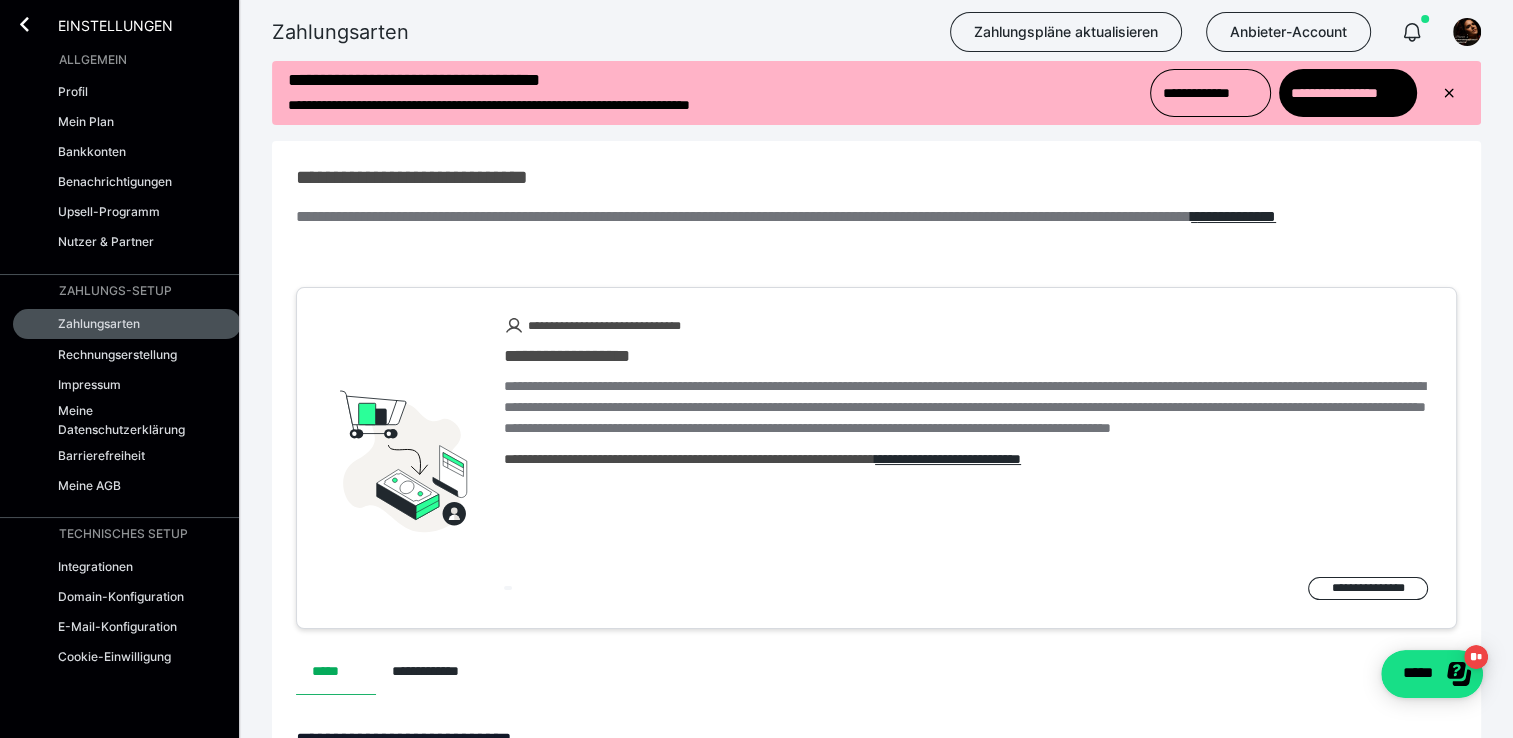 scroll, scrollTop: 0, scrollLeft: 0, axis: both 